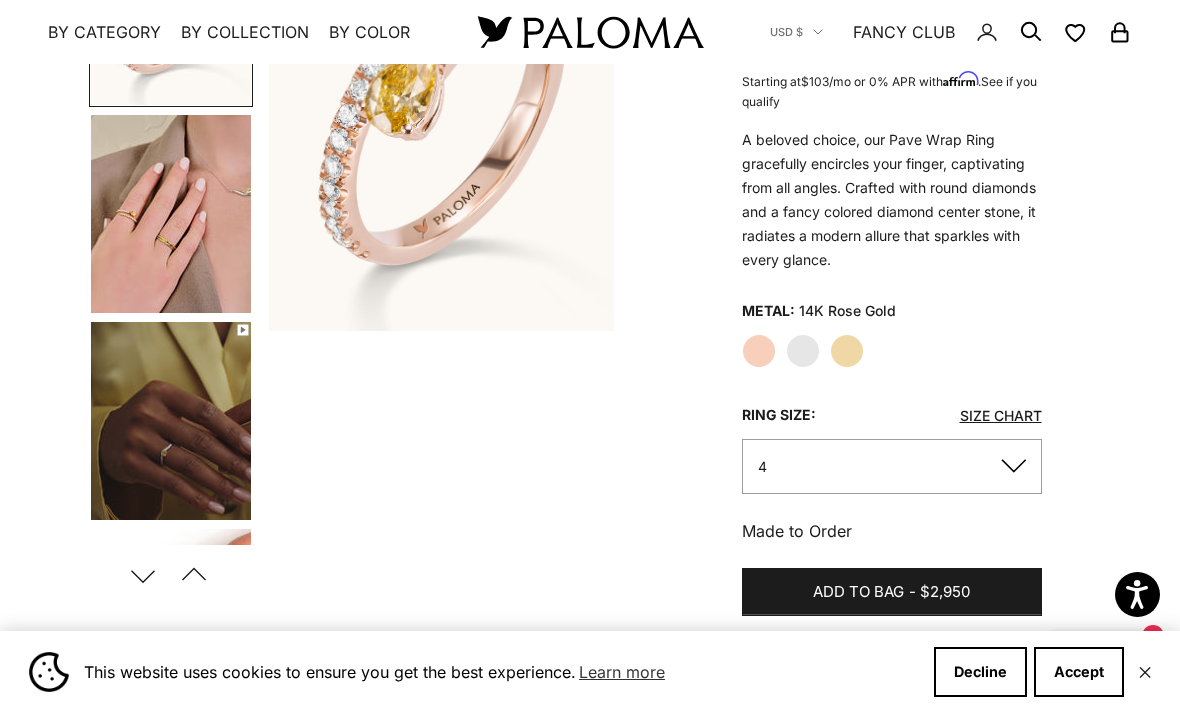 scroll, scrollTop: 298, scrollLeft: 0, axis: vertical 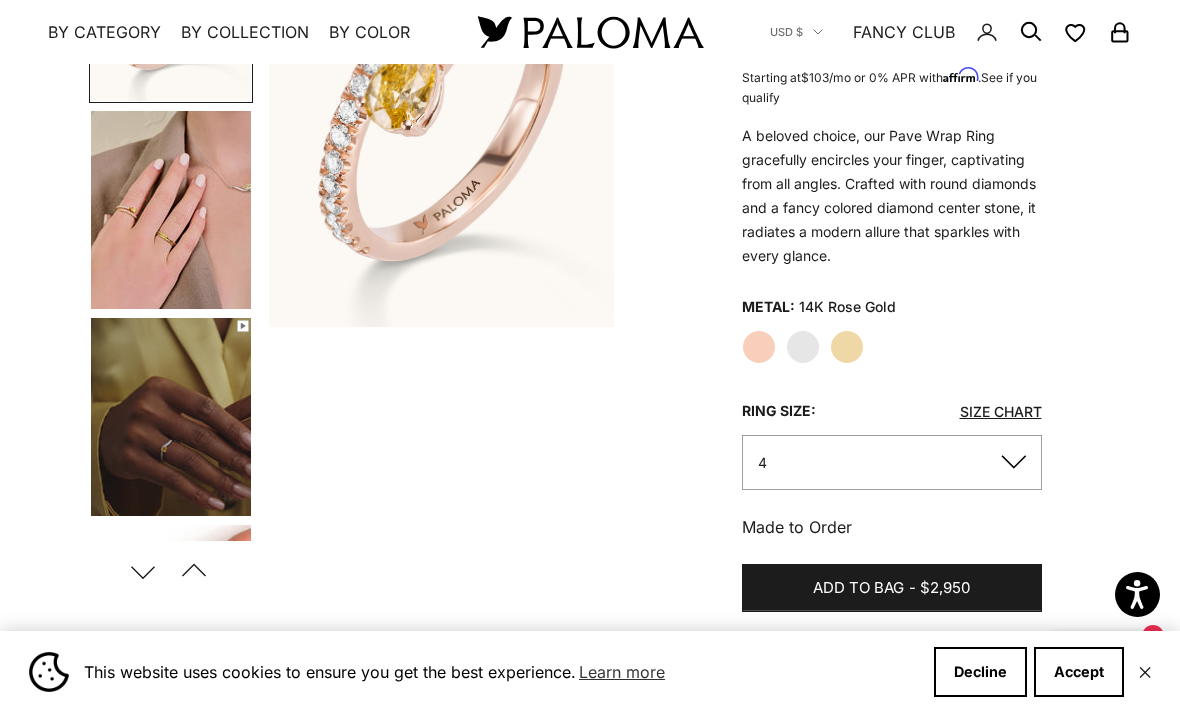 click on "White Gold" 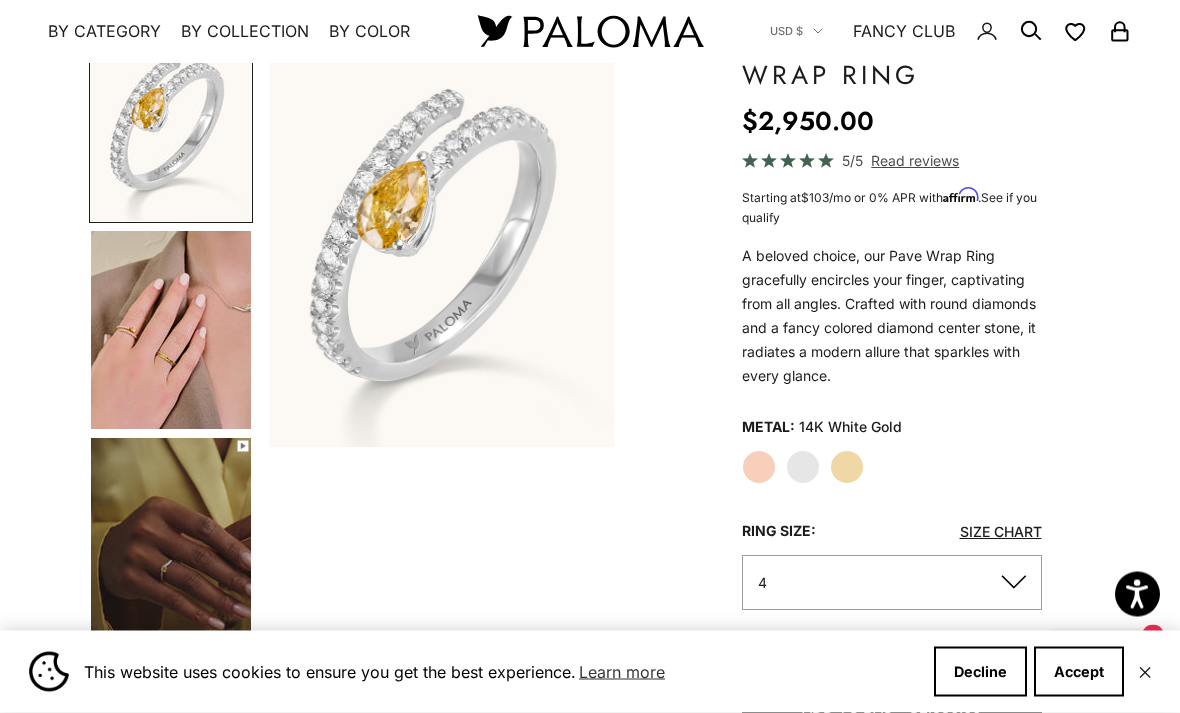 click on "Rose Gold" 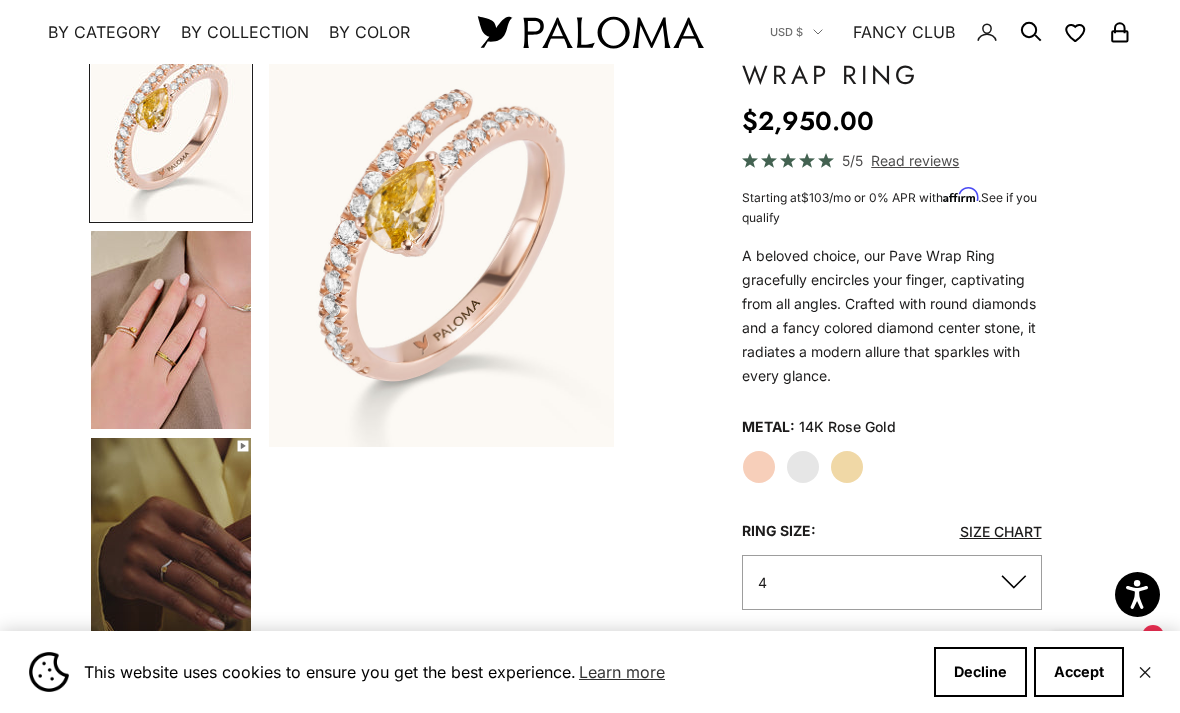 click on "Yellow Gold" 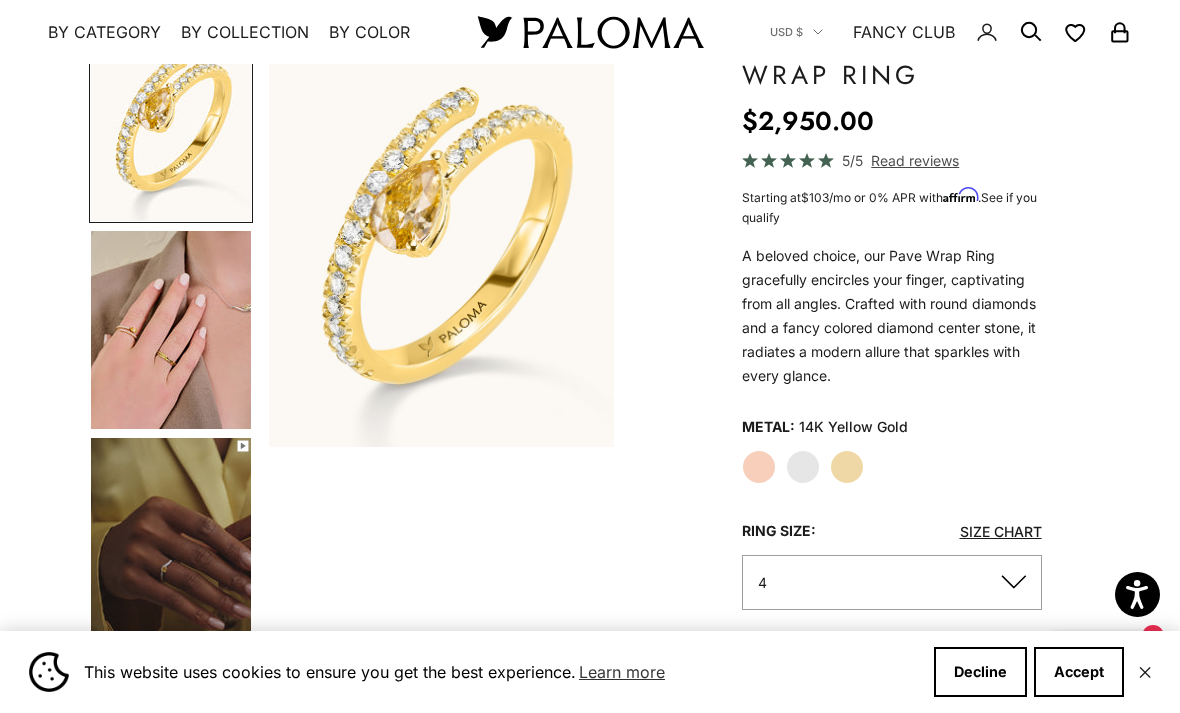 click on "Rose Gold" 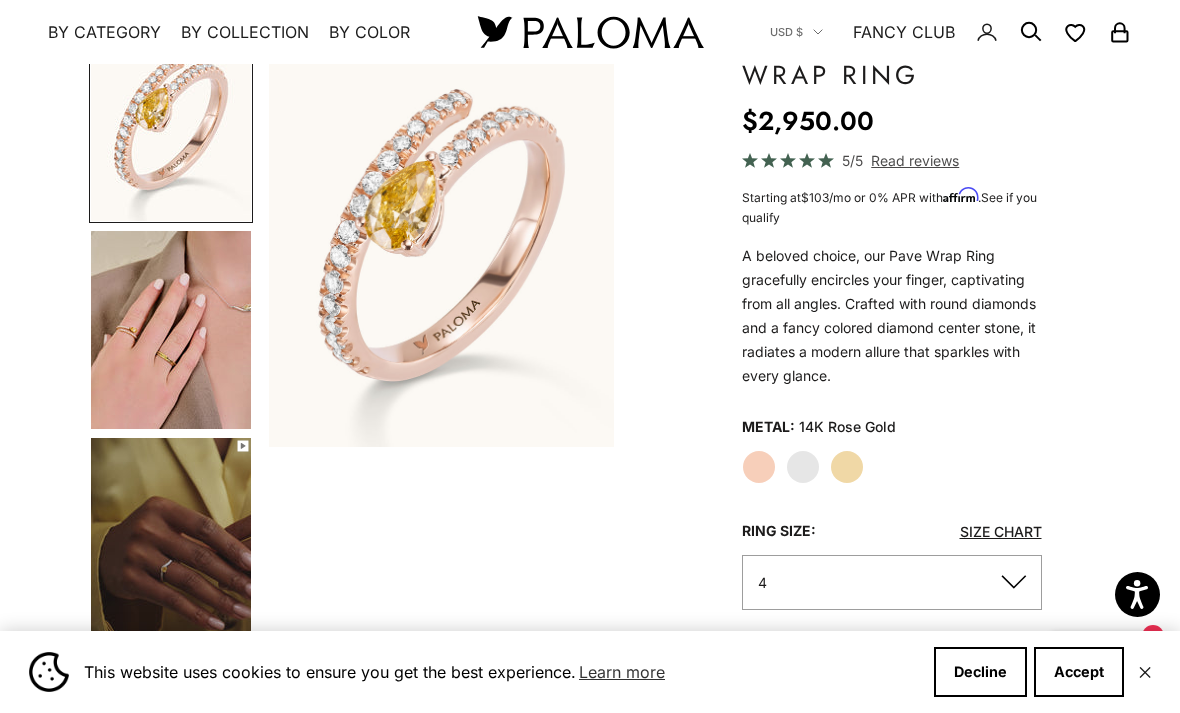 click on "White Gold" 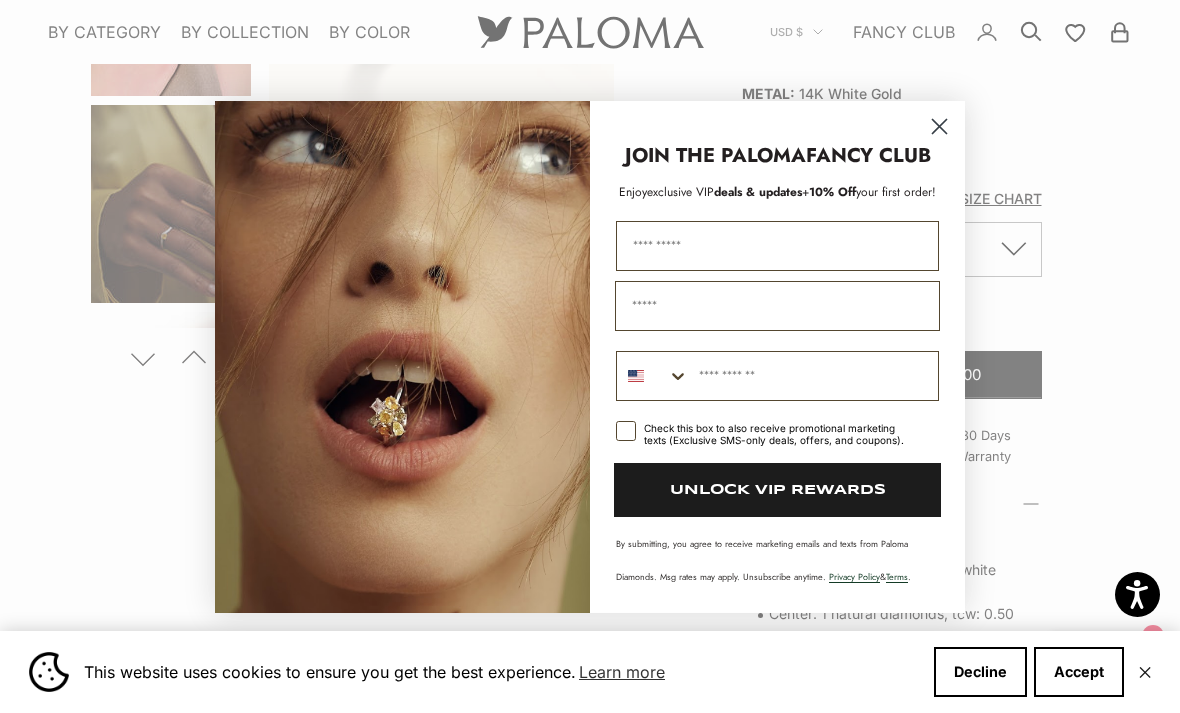 scroll, scrollTop: 549, scrollLeft: 0, axis: vertical 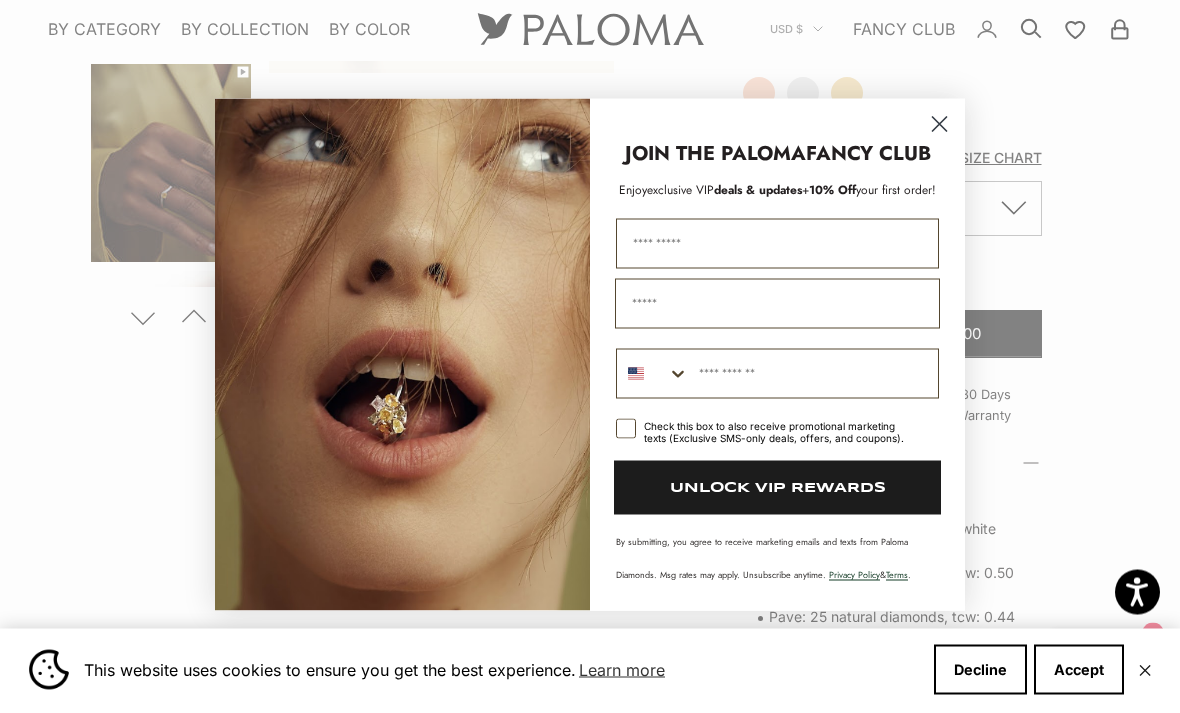 click 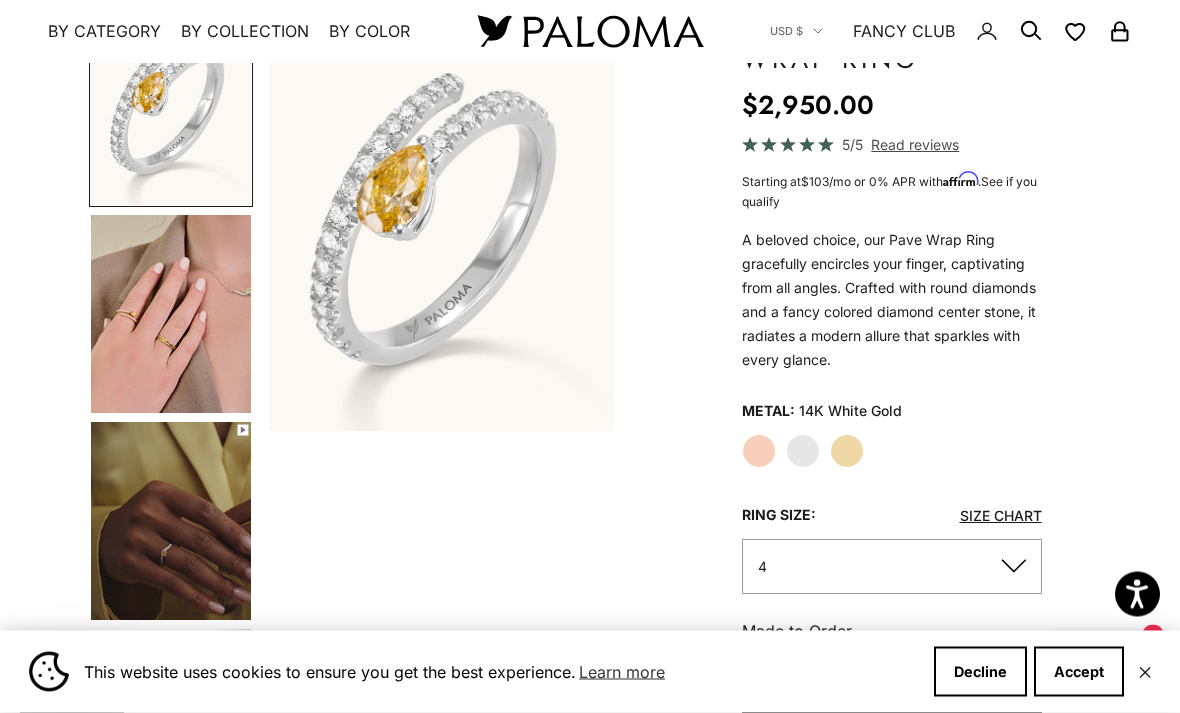 scroll, scrollTop: 0, scrollLeft: 0, axis: both 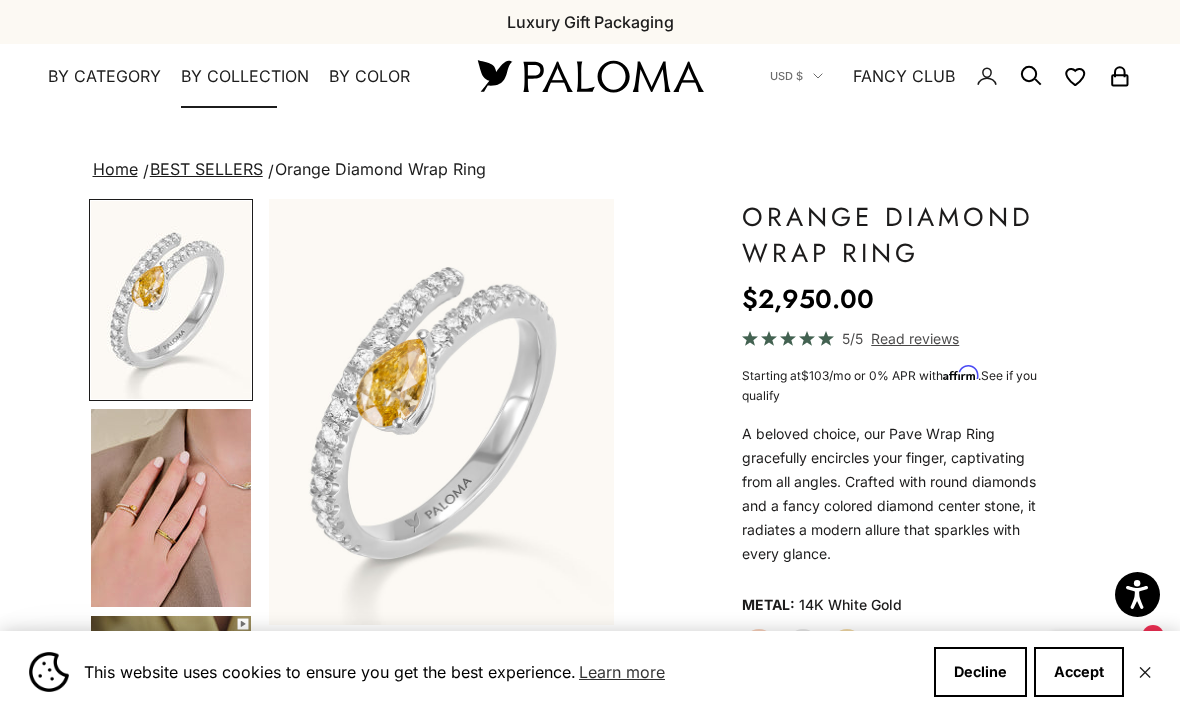 click on "By Collection" at bounding box center [245, 77] 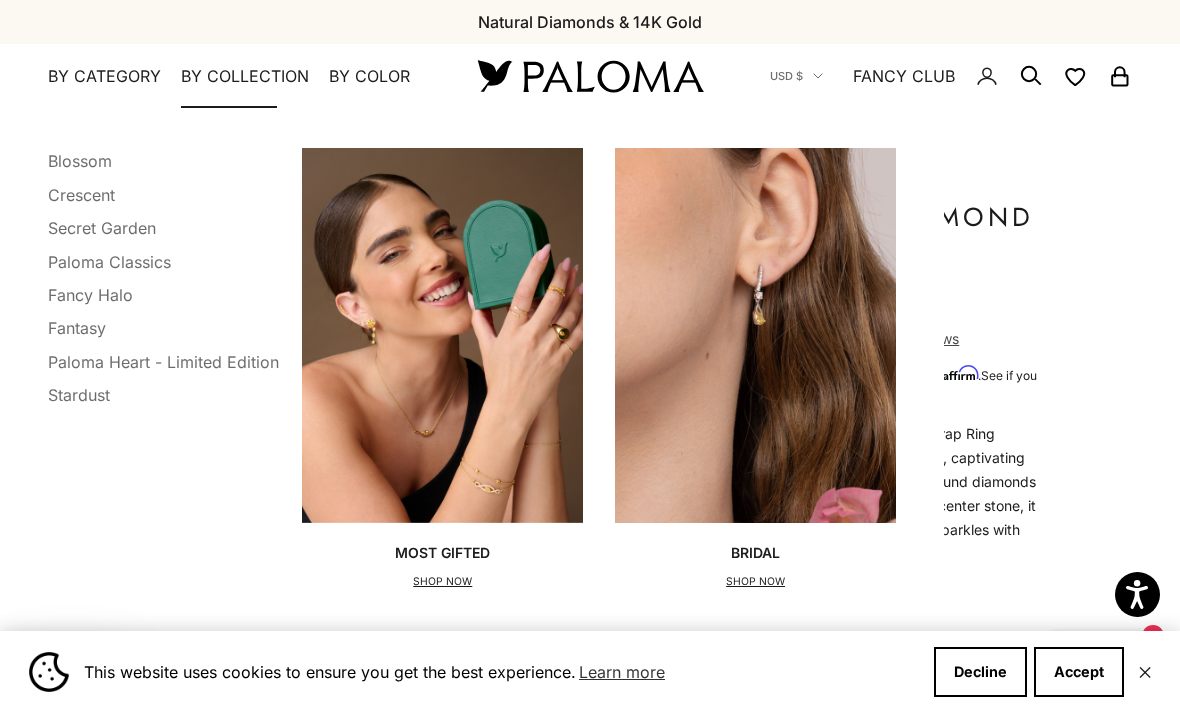 click on "Stardust" at bounding box center [79, 395] 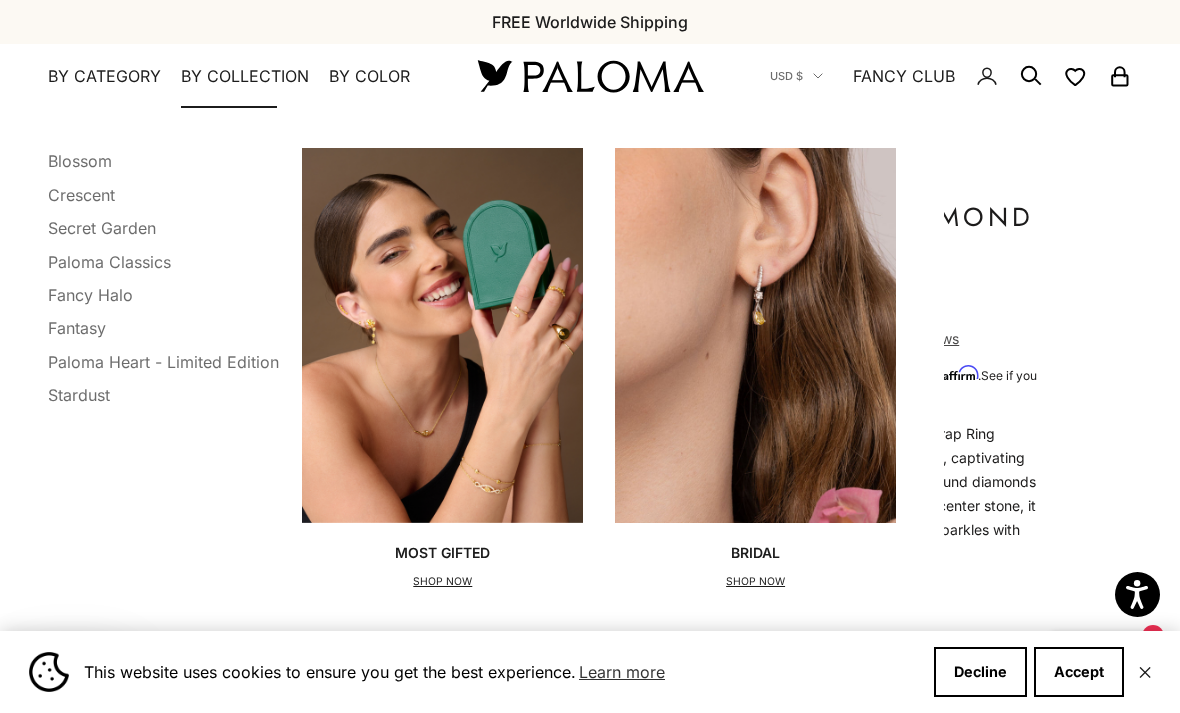 click on "Blossom" at bounding box center [80, 161] 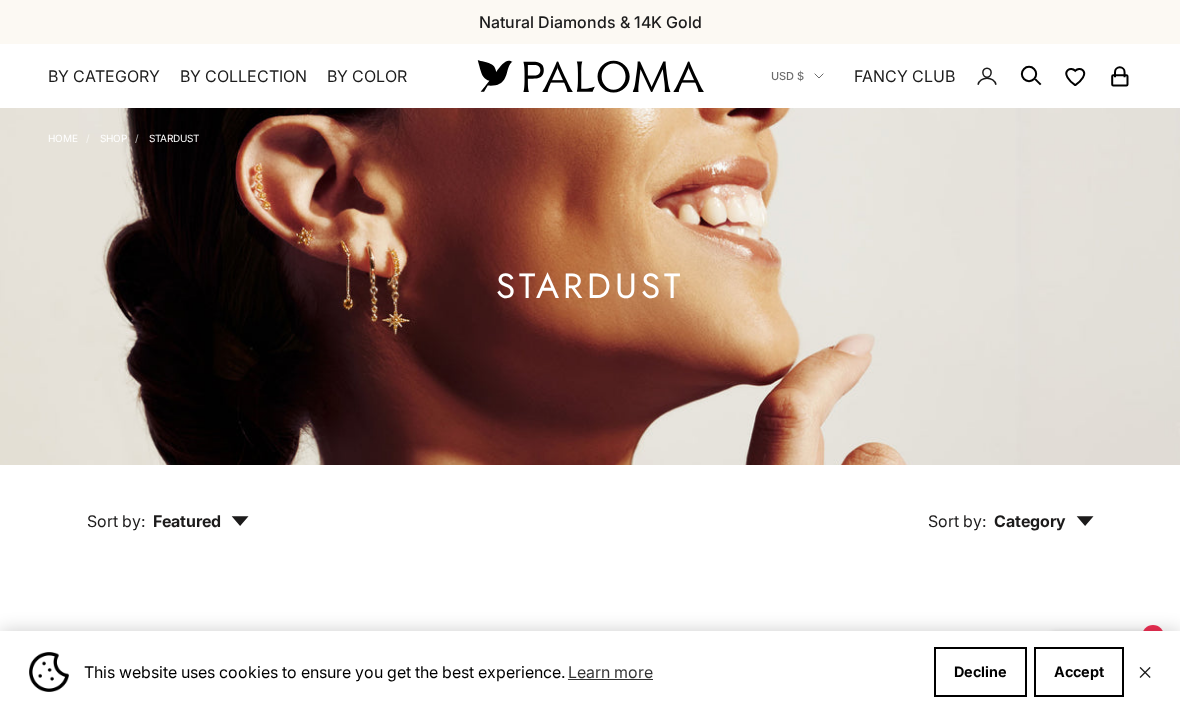 scroll, scrollTop: 0, scrollLeft: 0, axis: both 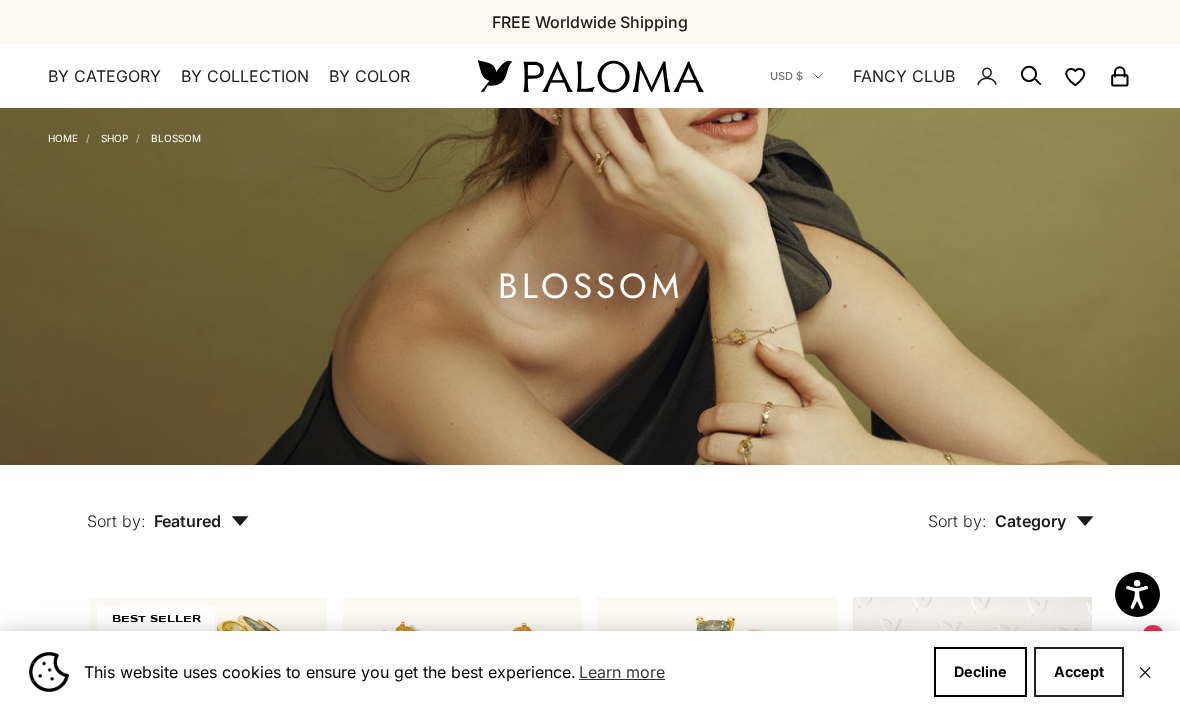 click on "Accept" at bounding box center (1079, 672) 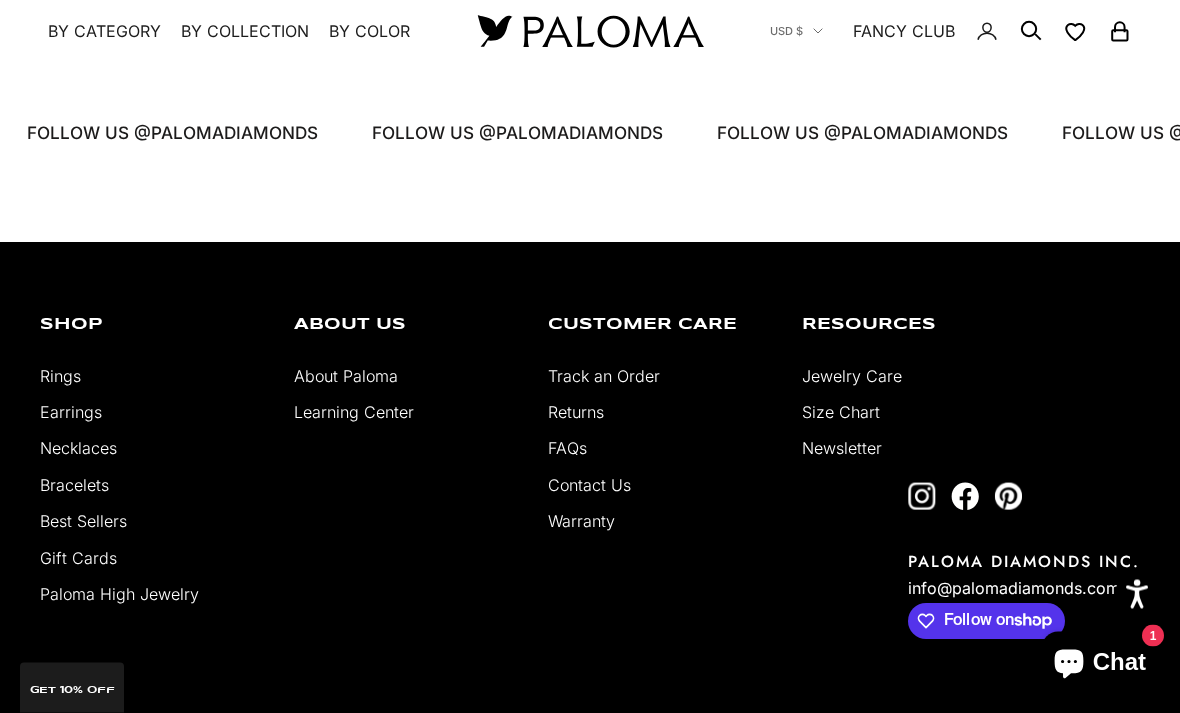 scroll, scrollTop: 1451, scrollLeft: 0, axis: vertical 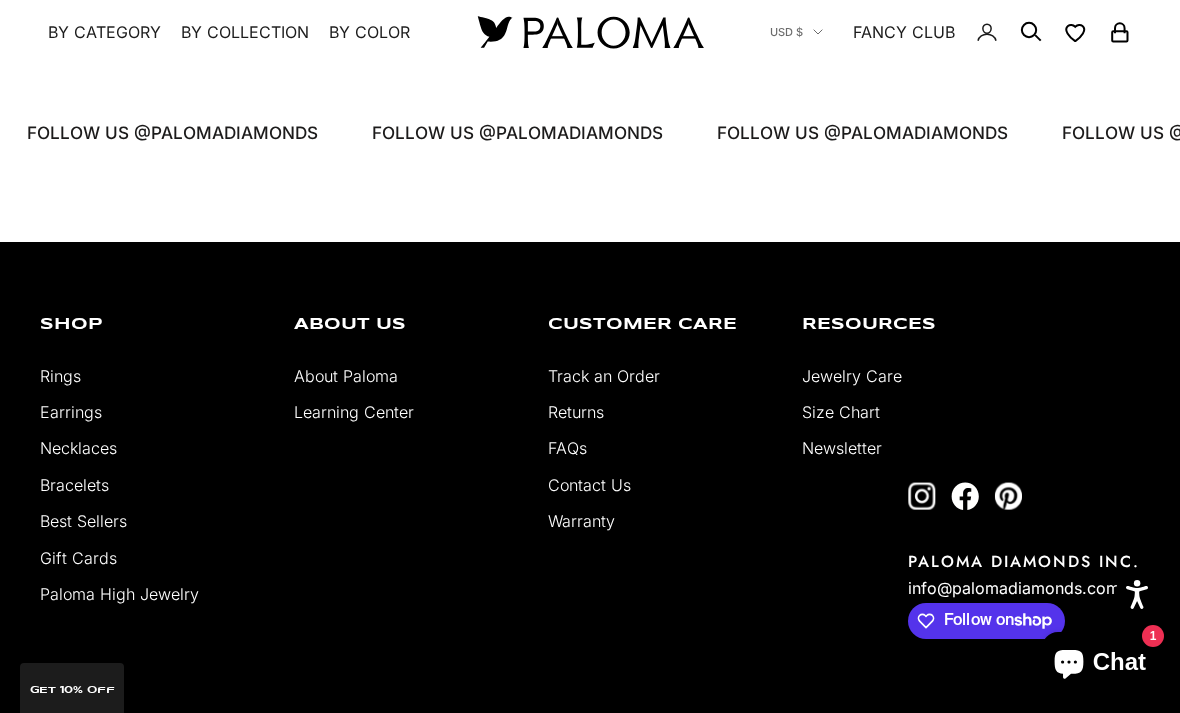 click on "About Paloma" at bounding box center [346, 376] 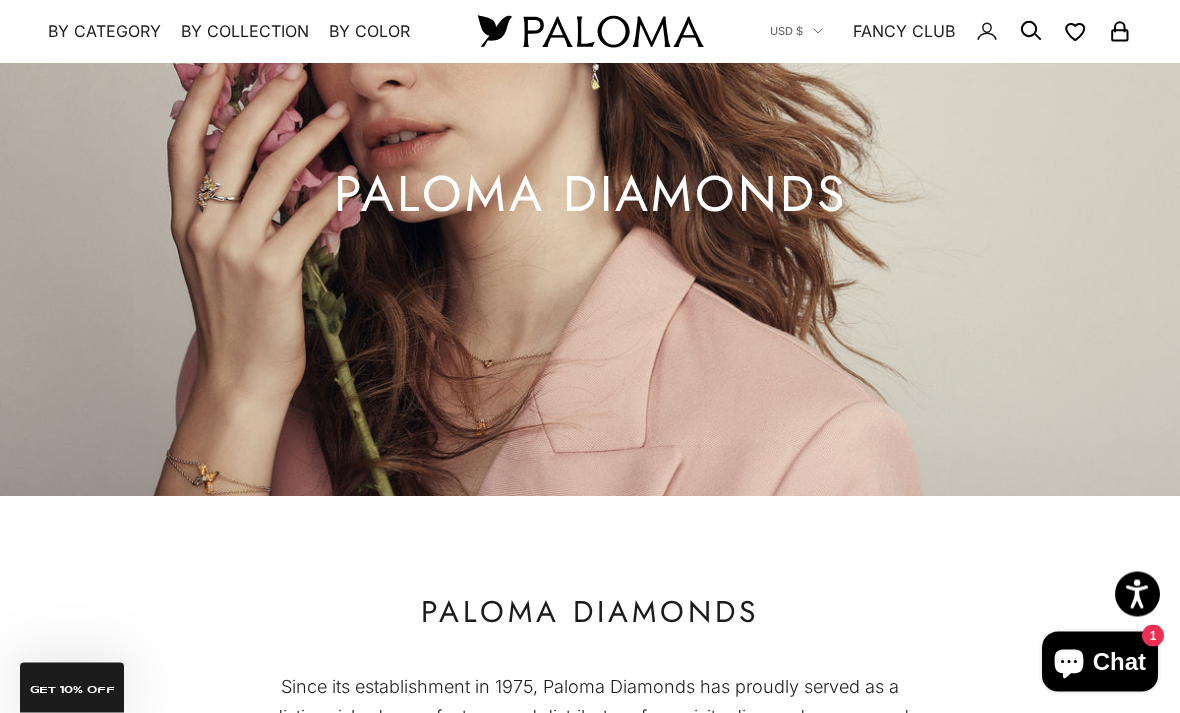 scroll, scrollTop: 0, scrollLeft: 0, axis: both 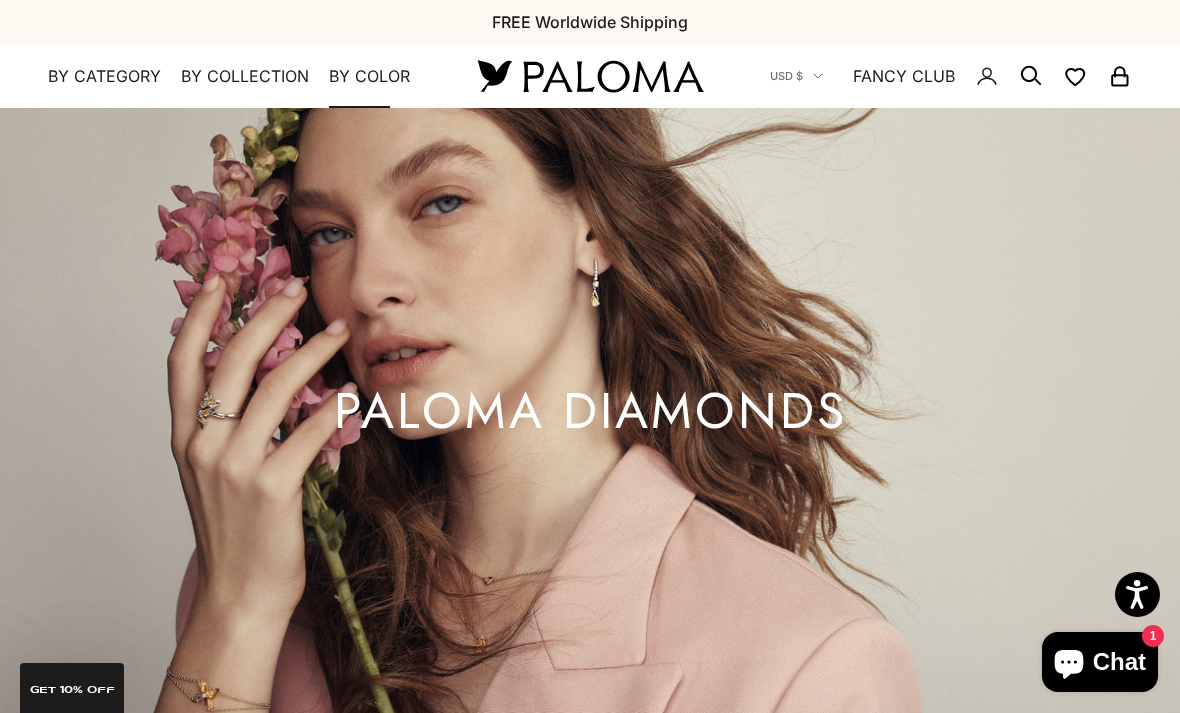 click on "By Color" at bounding box center [369, 77] 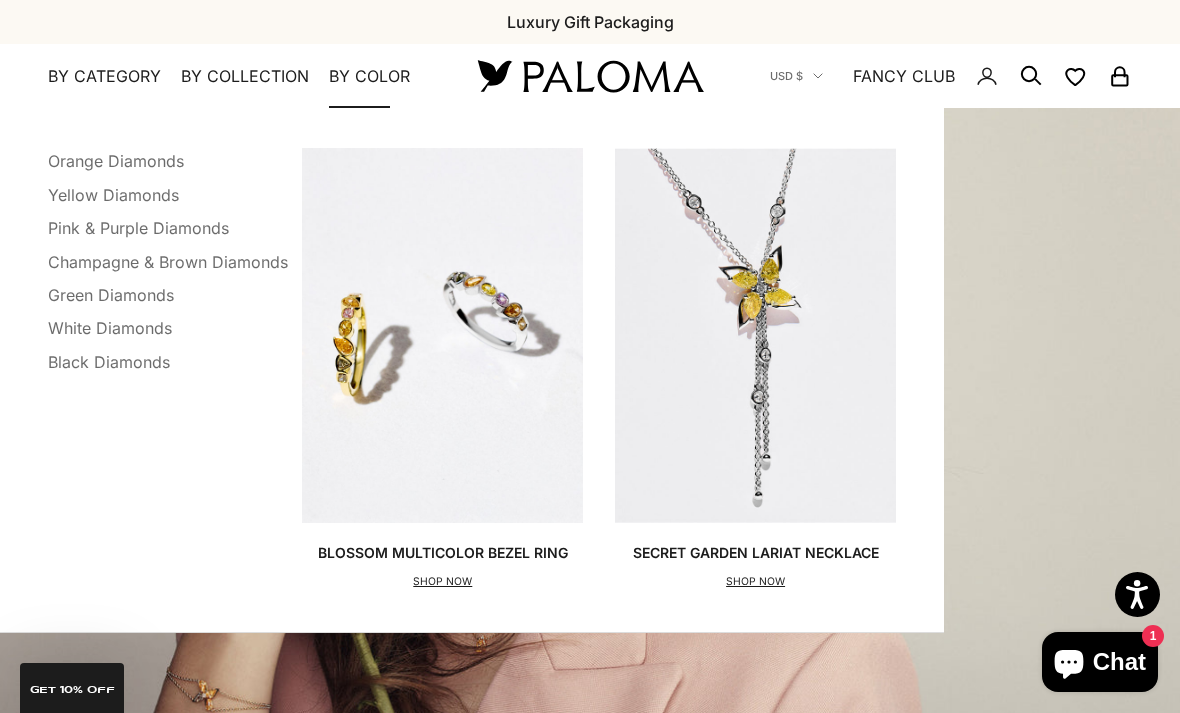 click on "Yellow Diamonds" at bounding box center [113, 195] 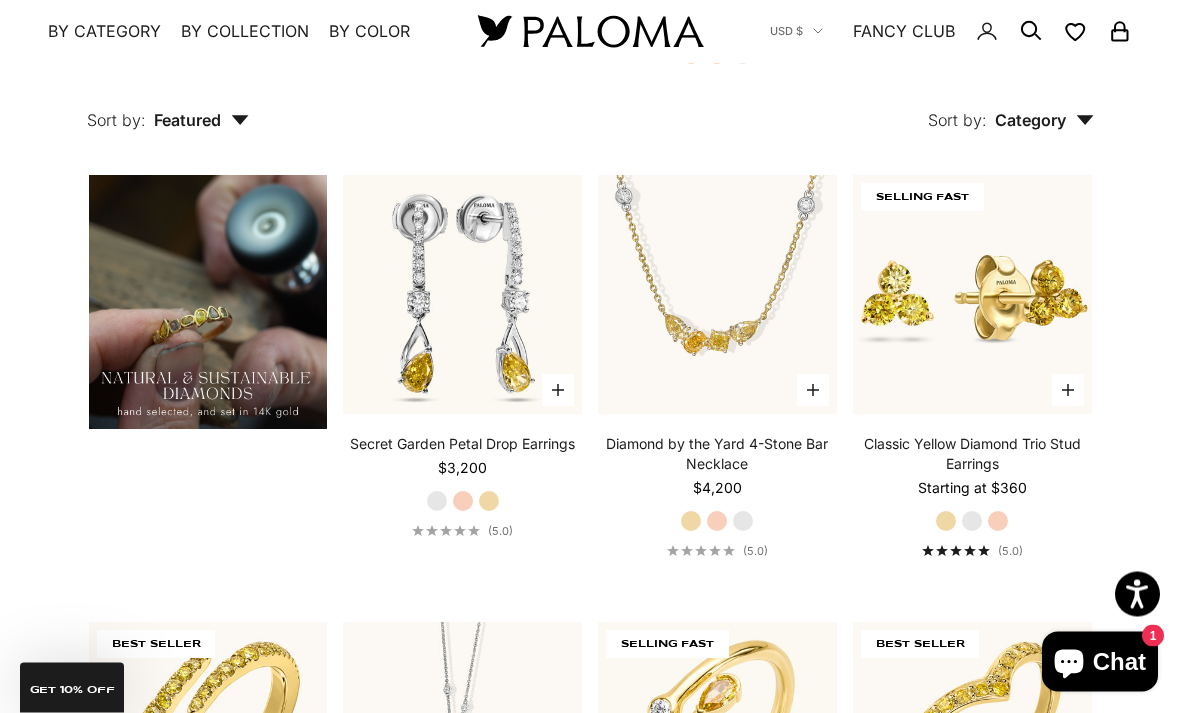 scroll, scrollTop: 1315, scrollLeft: 0, axis: vertical 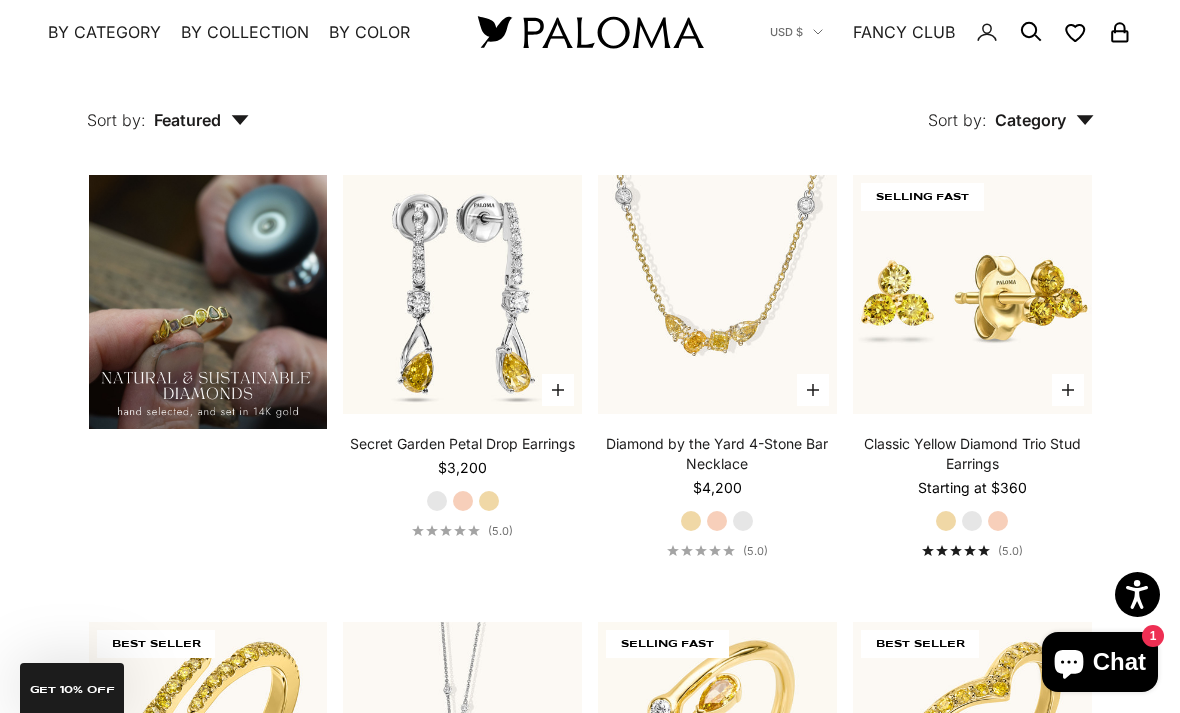 click on "White Gold" at bounding box center [972, 521] 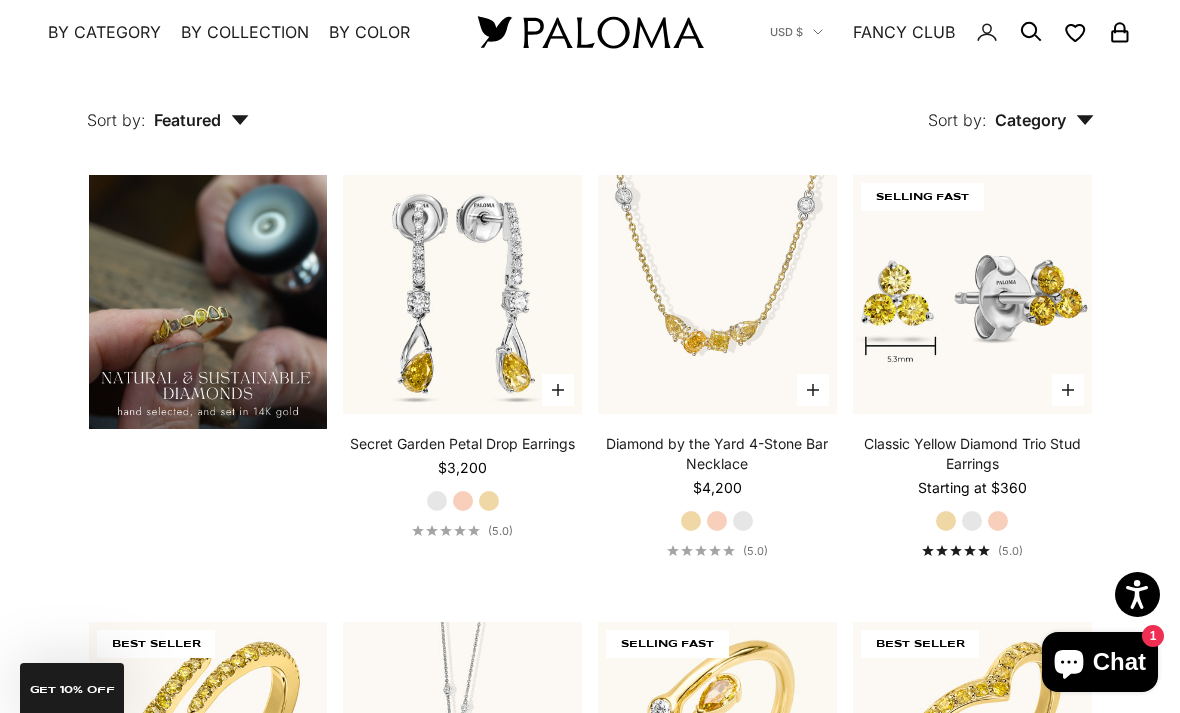 click on "Classic Yellow Diamond Trio Stud Earrings
Sale price
Starting at $360
Yellow Gold
White Gold
Rose Gold
(5.0)" at bounding box center [972, 496] 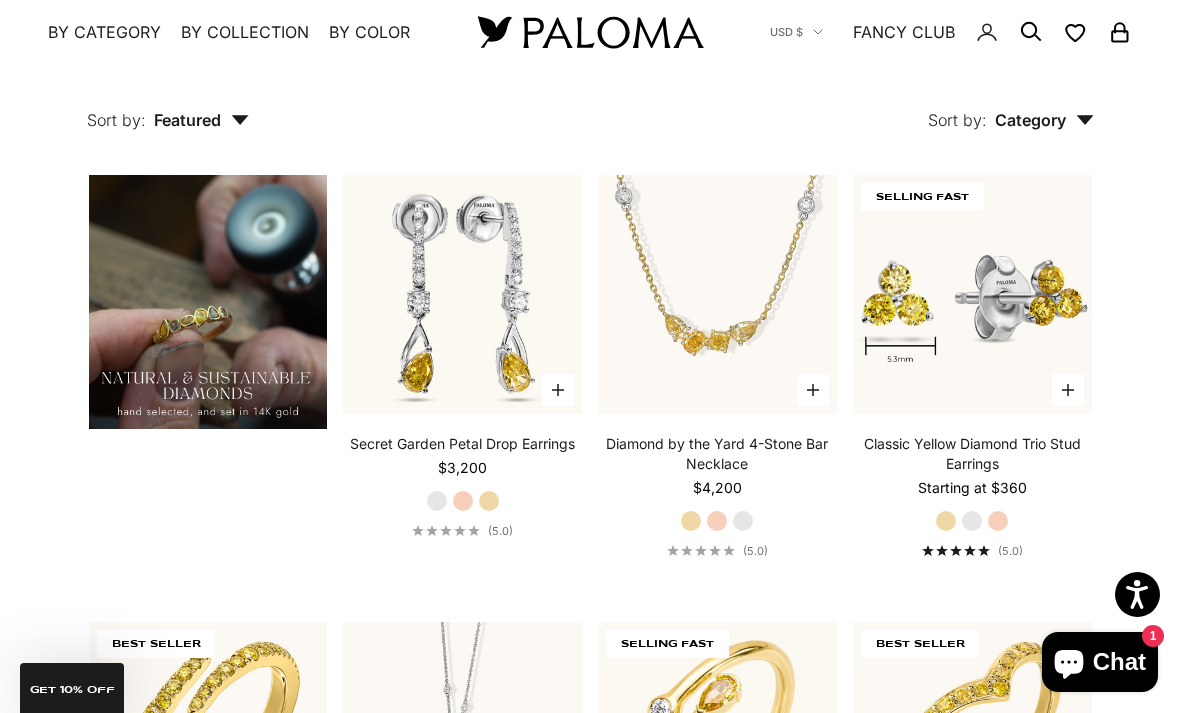 click on "Yellow Gold" at bounding box center [946, 521] 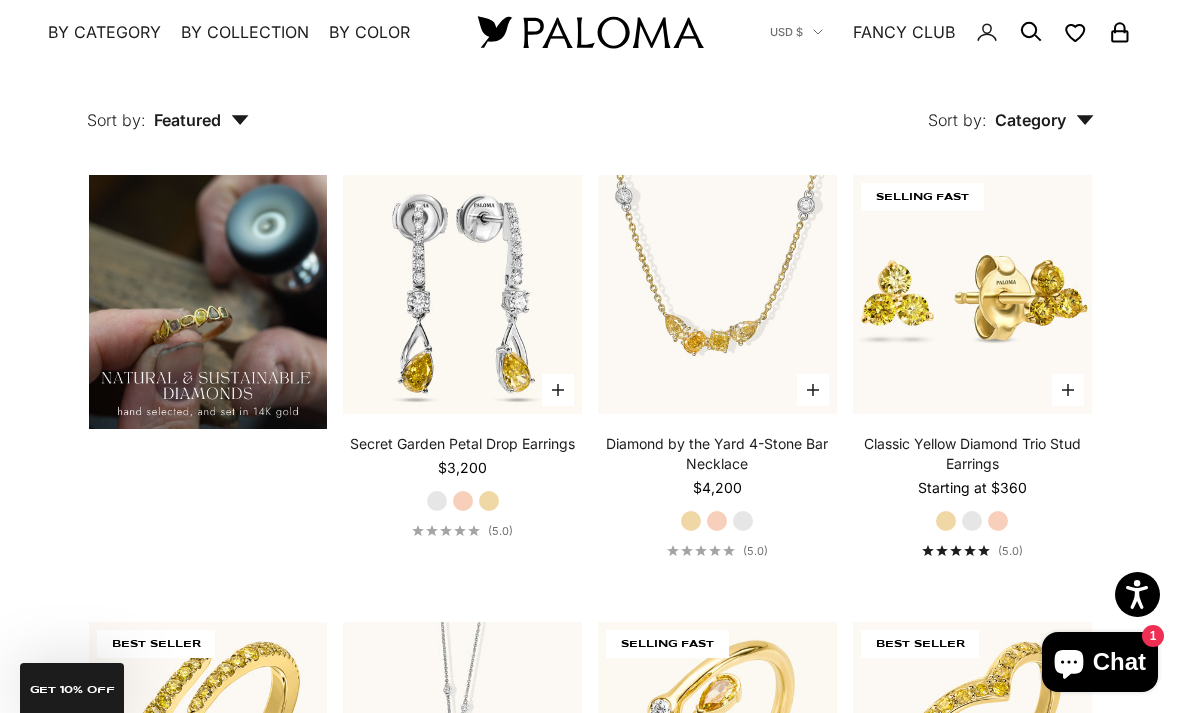 click on "White Gold" at bounding box center (972, 521) 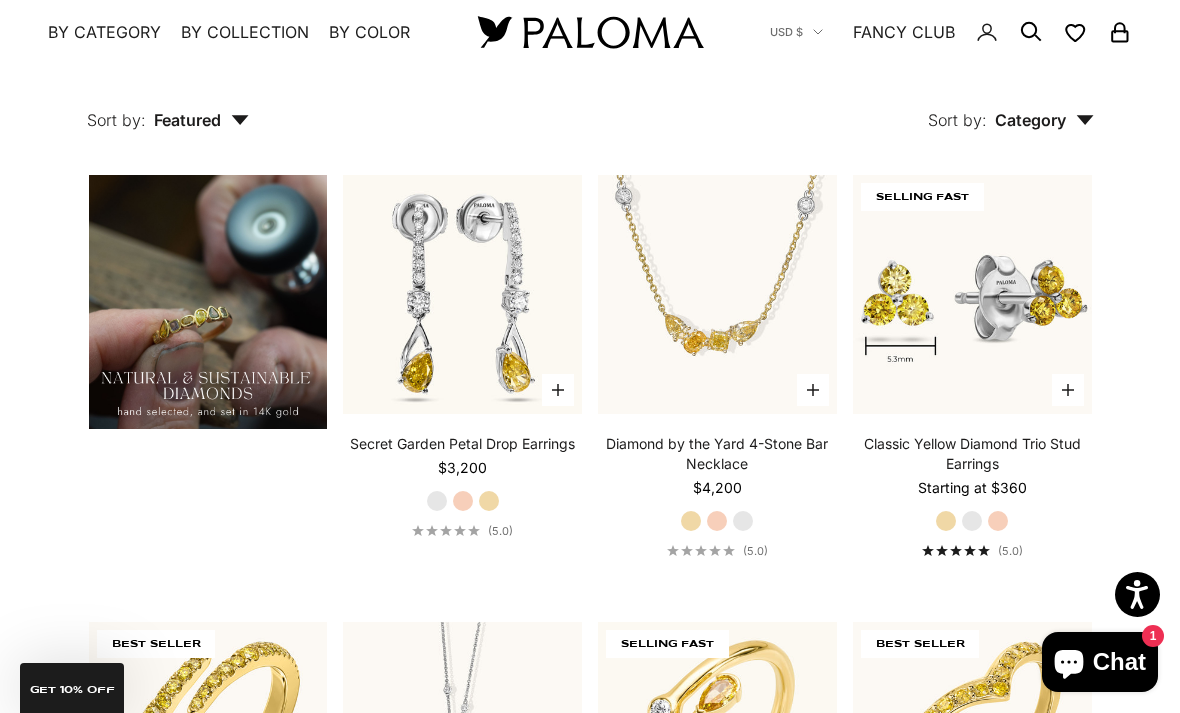 click on "Rose Gold" at bounding box center (998, 521) 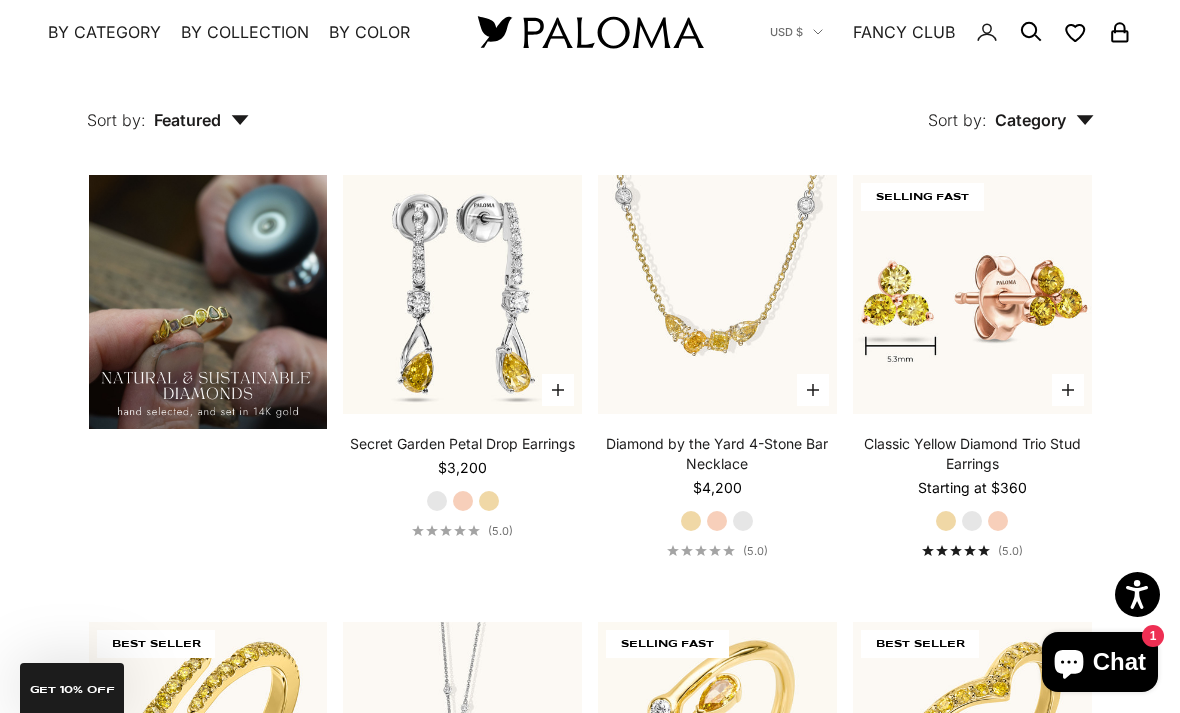 click on "Yellow Gold" at bounding box center (946, 521) 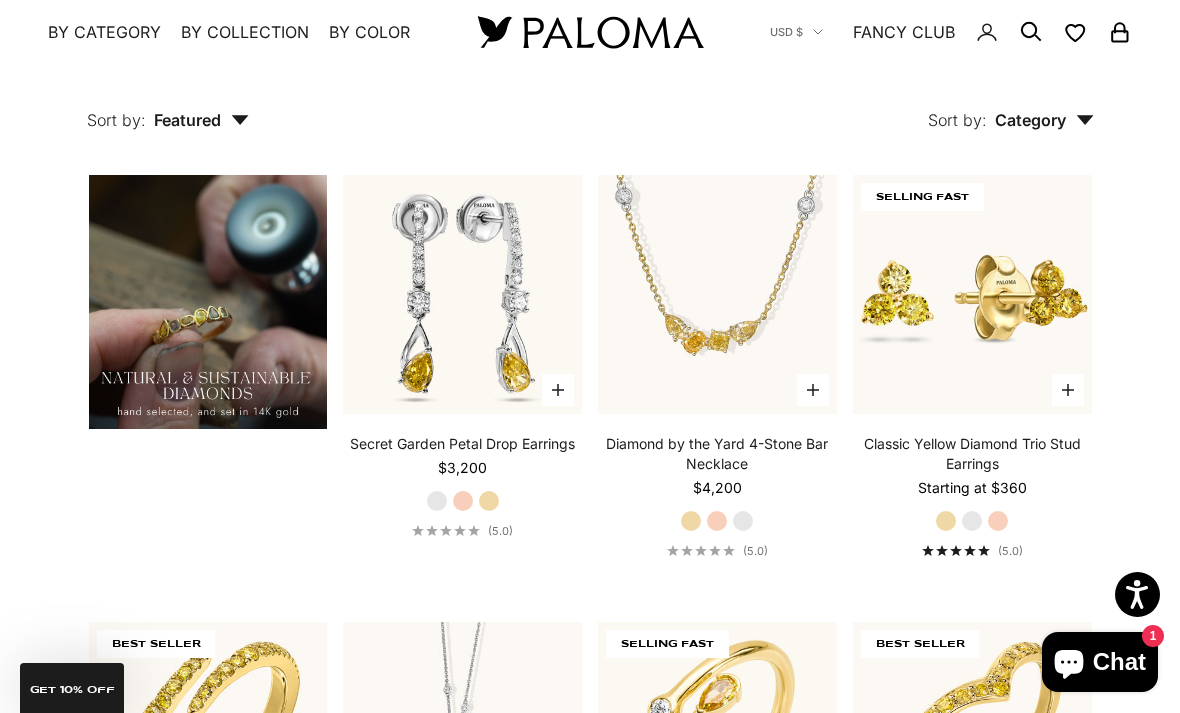 click on "White Gold" at bounding box center (972, 521) 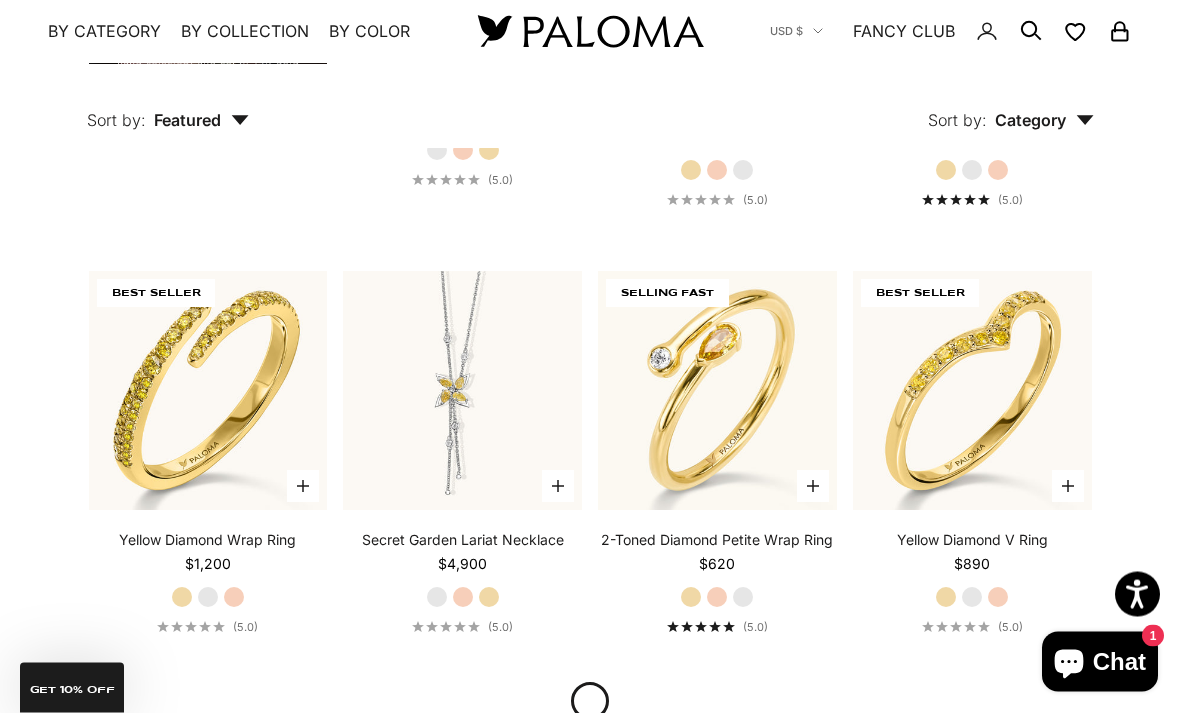 scroll, scrollTop: 1684, scrollLeft: 0, axis: vertical 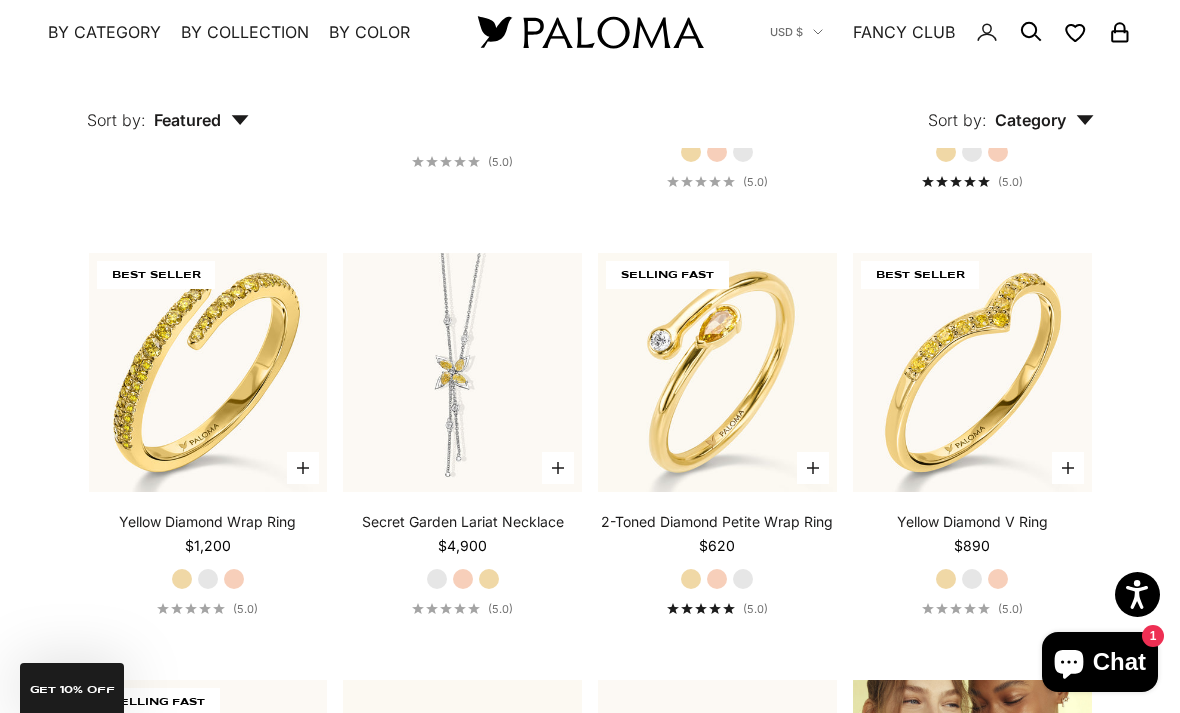 click on "White Gold" at bounding box center [743, 579] 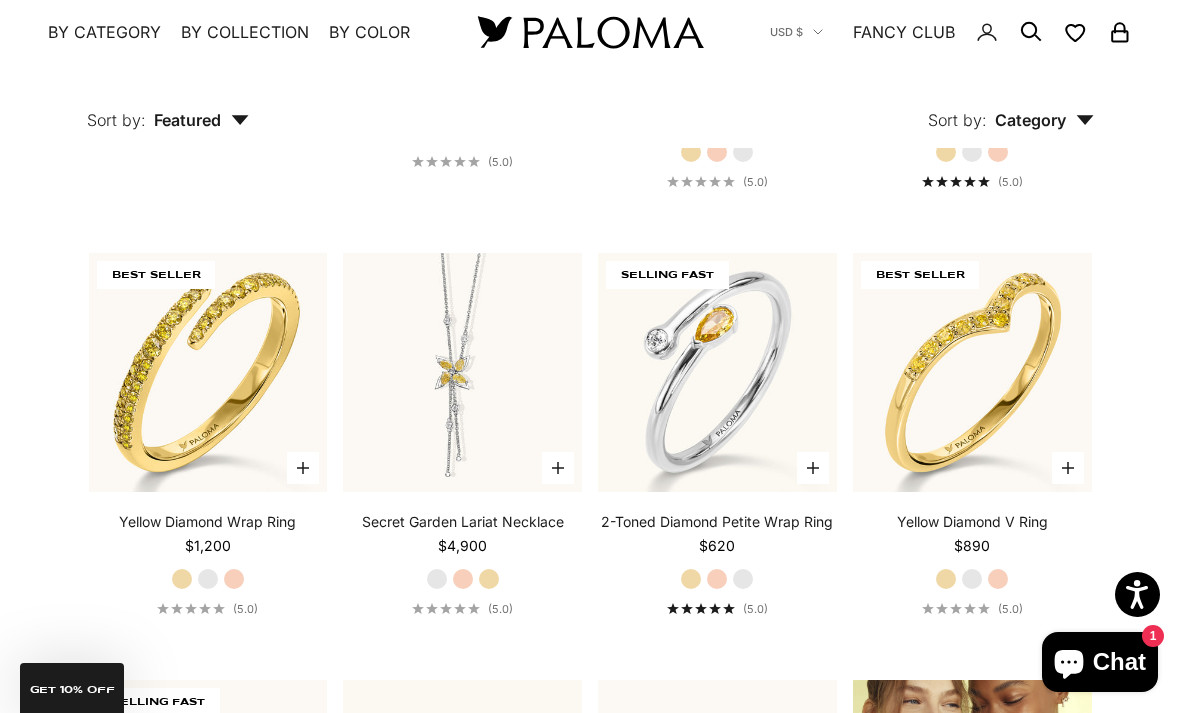 click on "Rose Gold" at bounding box center [717, 579] 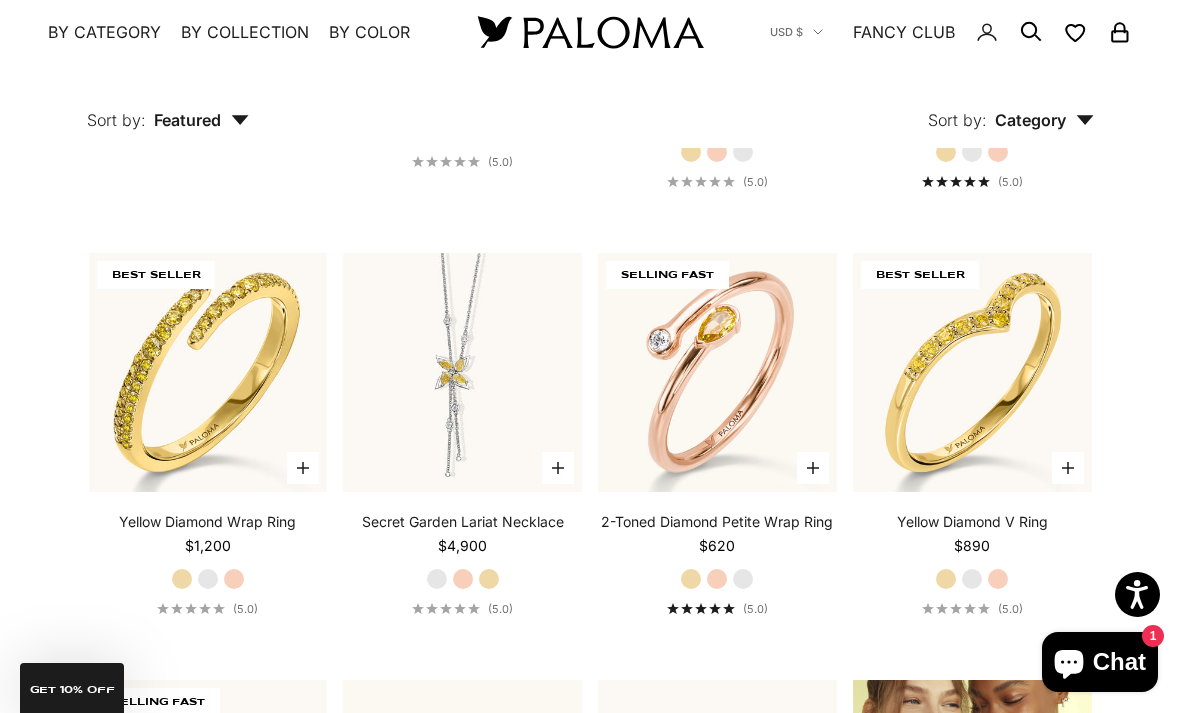 click on "Yellow Gold" at bounding box center [691, 579] 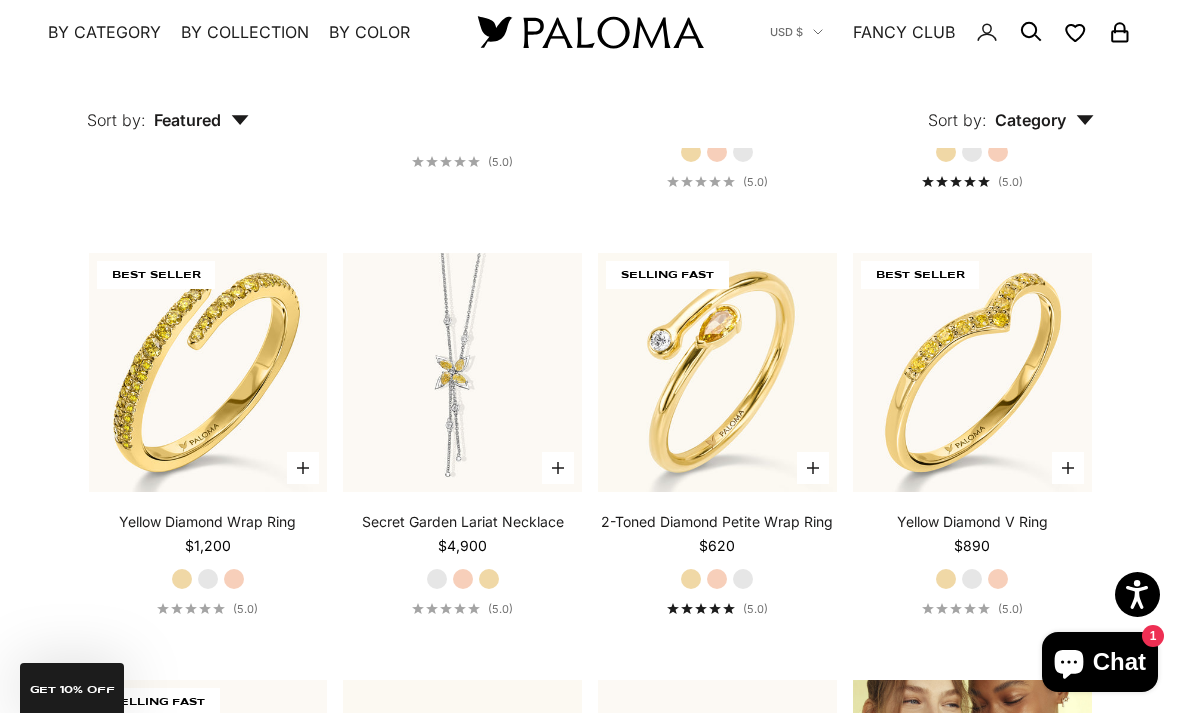 click on "White Gold" at bounding box center [743, 579] 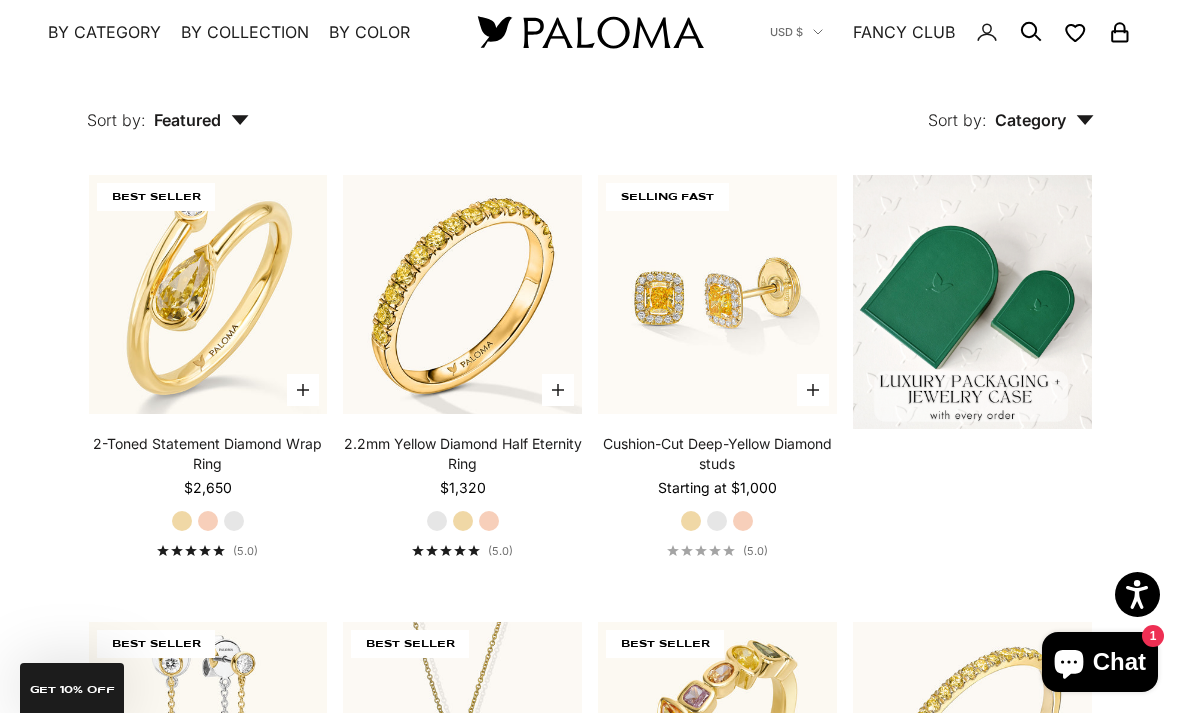 scroll, scrollTop: 419, scrollLeft: 0, axis: vertical 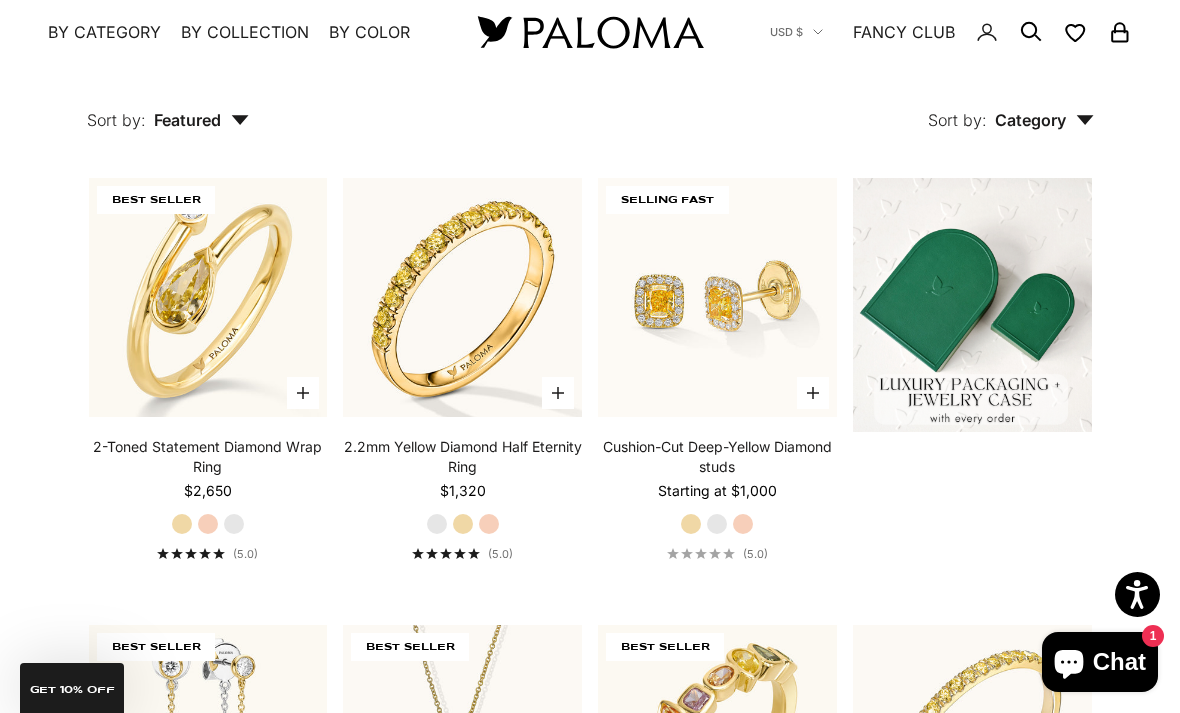 click on "White Gold" at bounding box center [717, 524] 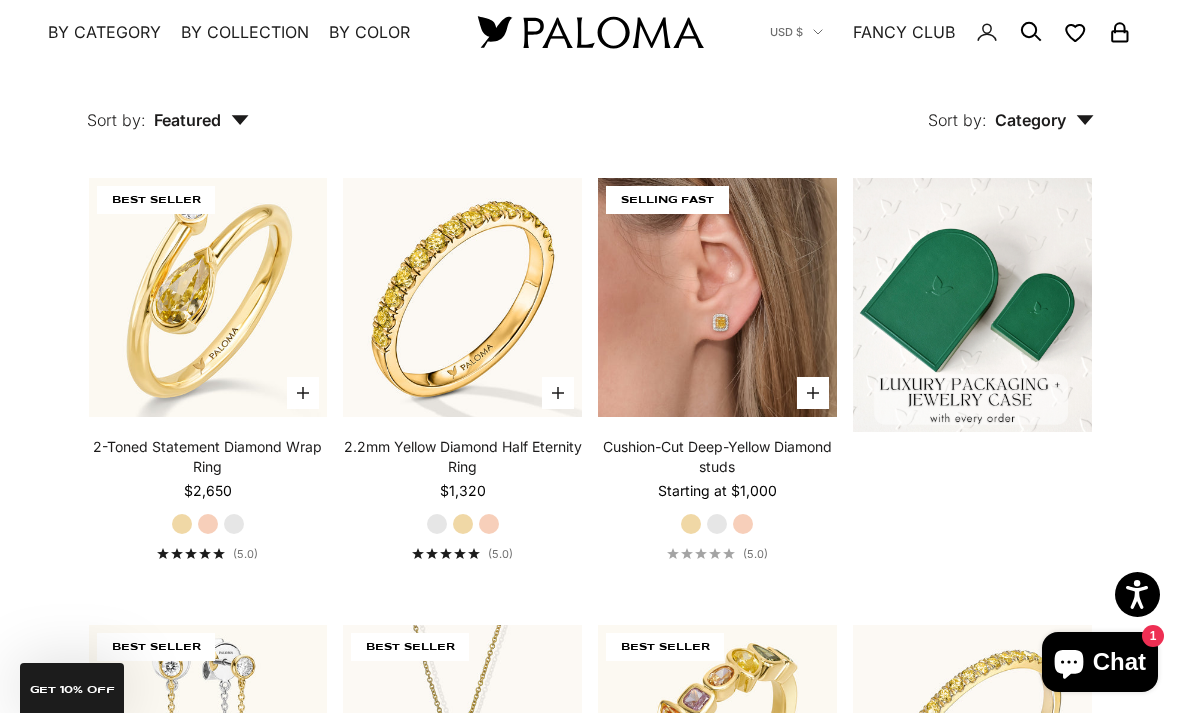 click 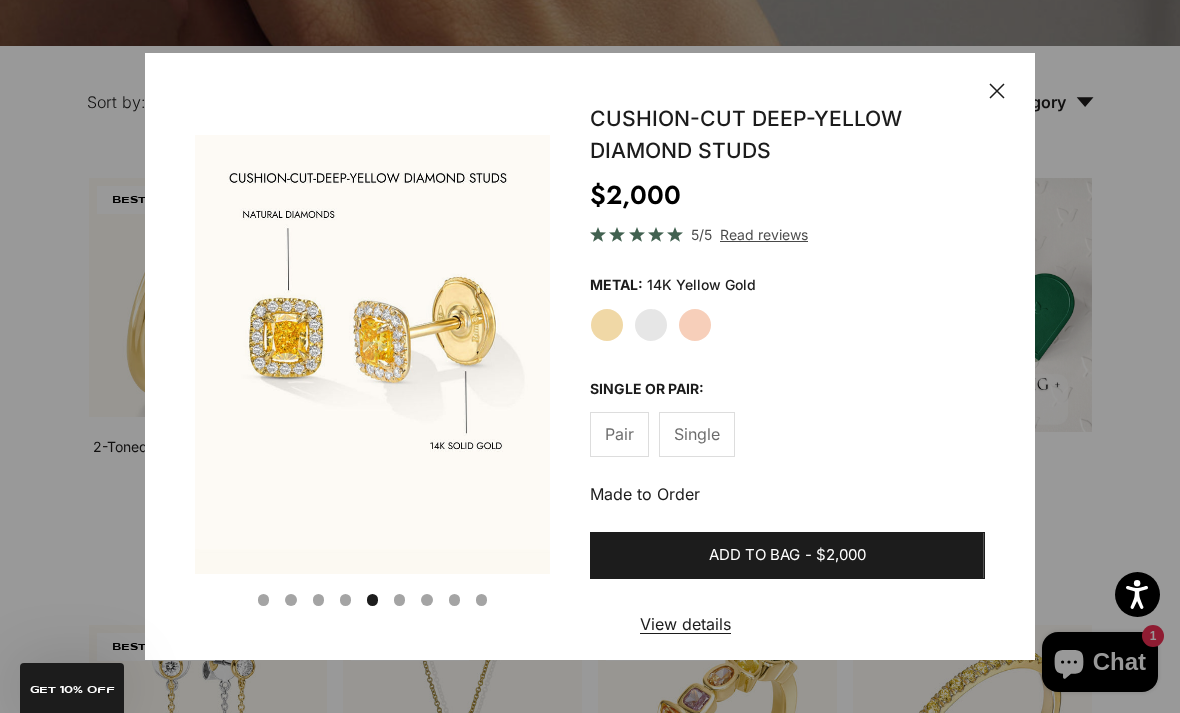 scroll, scrollTop: 0, scrollLeft: 1517, axis: horizontal 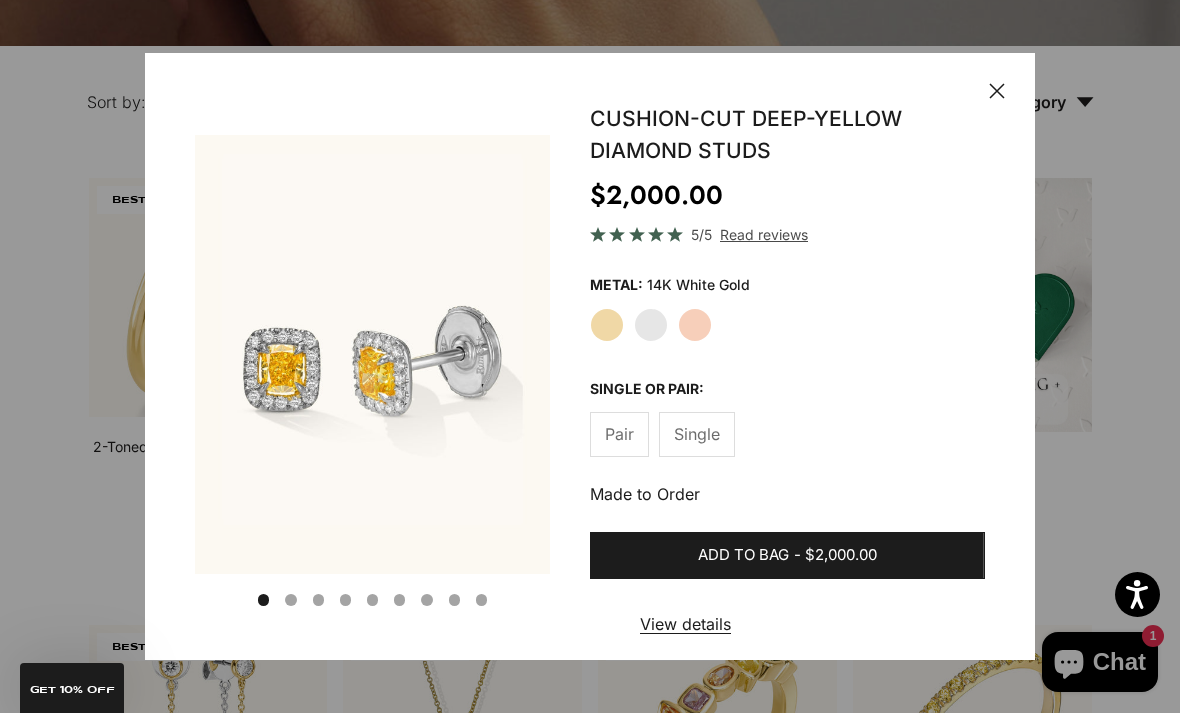 click 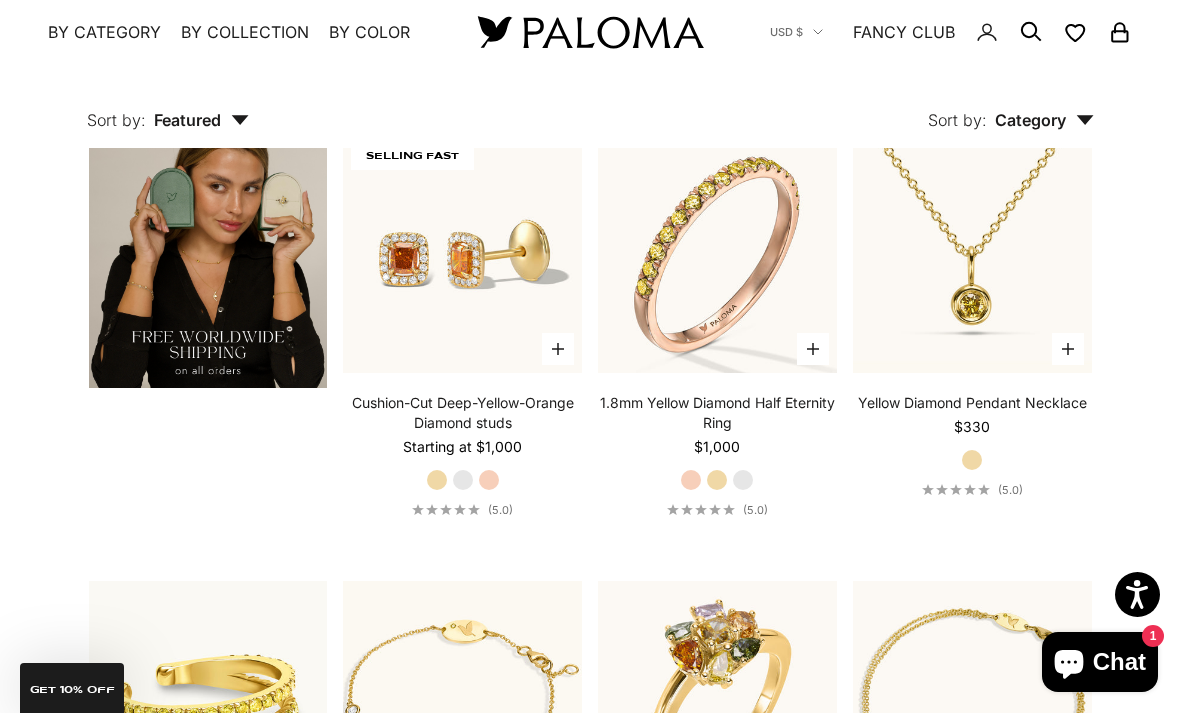 scroll, scrollTop: 3122, scrollLeft: 0, axis: vertical 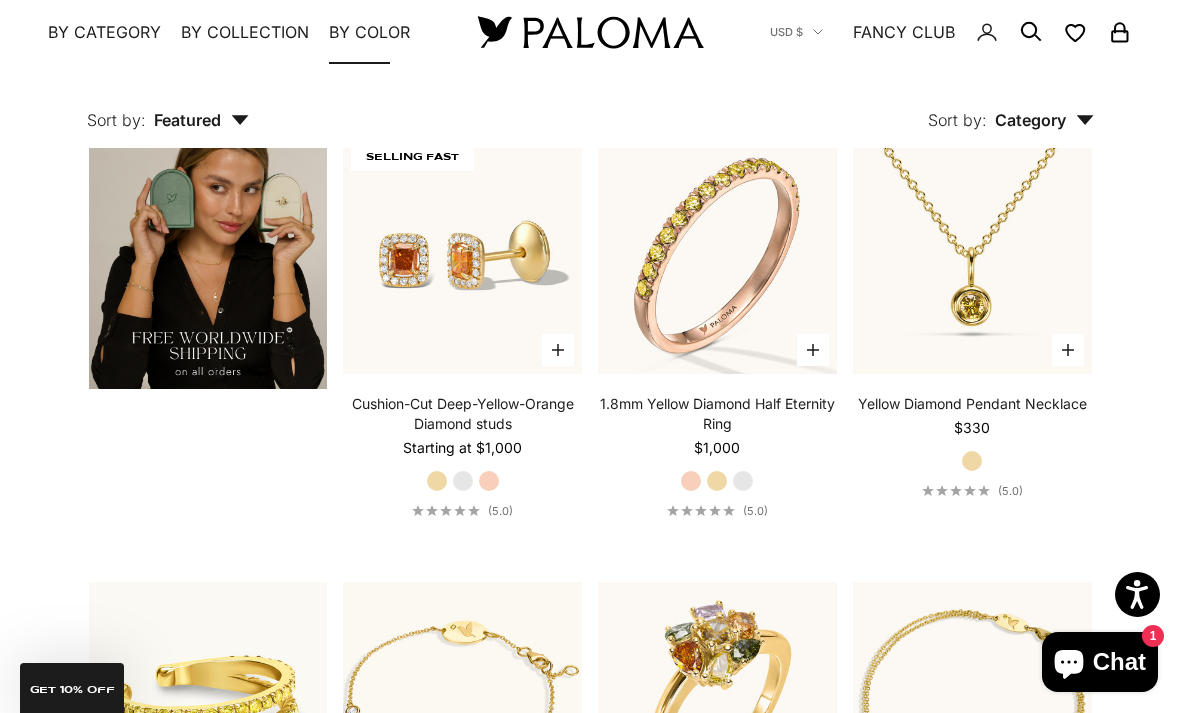 click on "By Color" at bounding box center (369, 32) 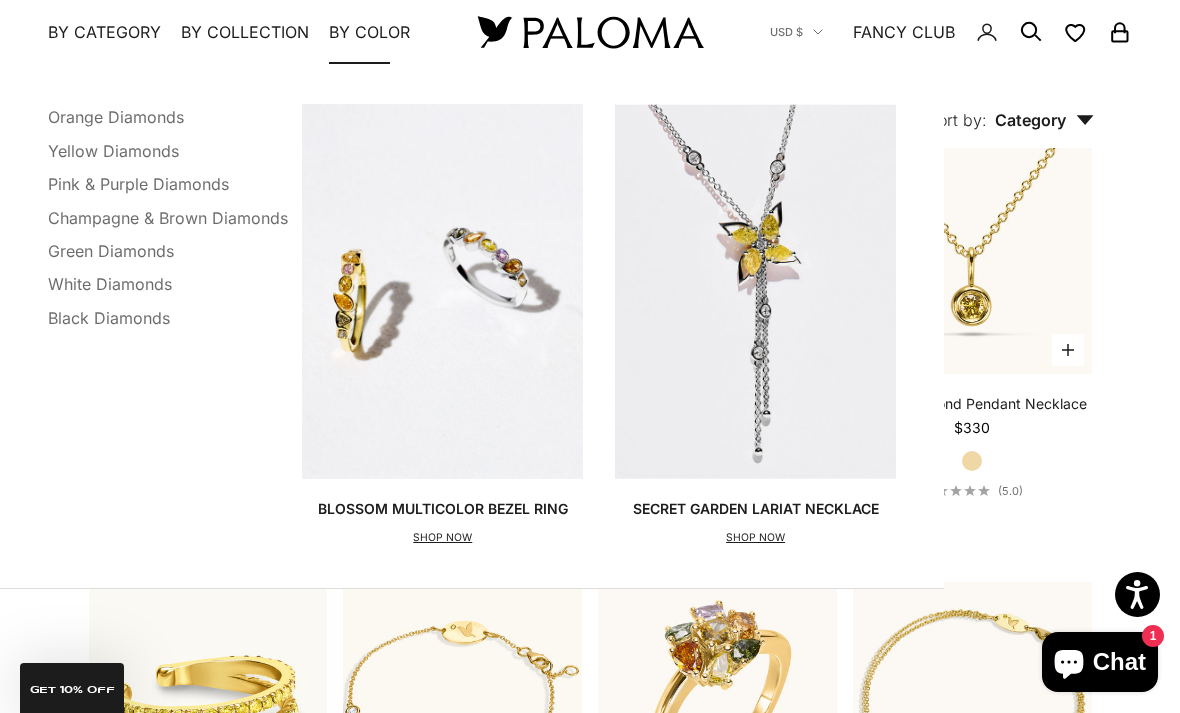 click on "Black Diamonds" at bounding box center [109, 317] 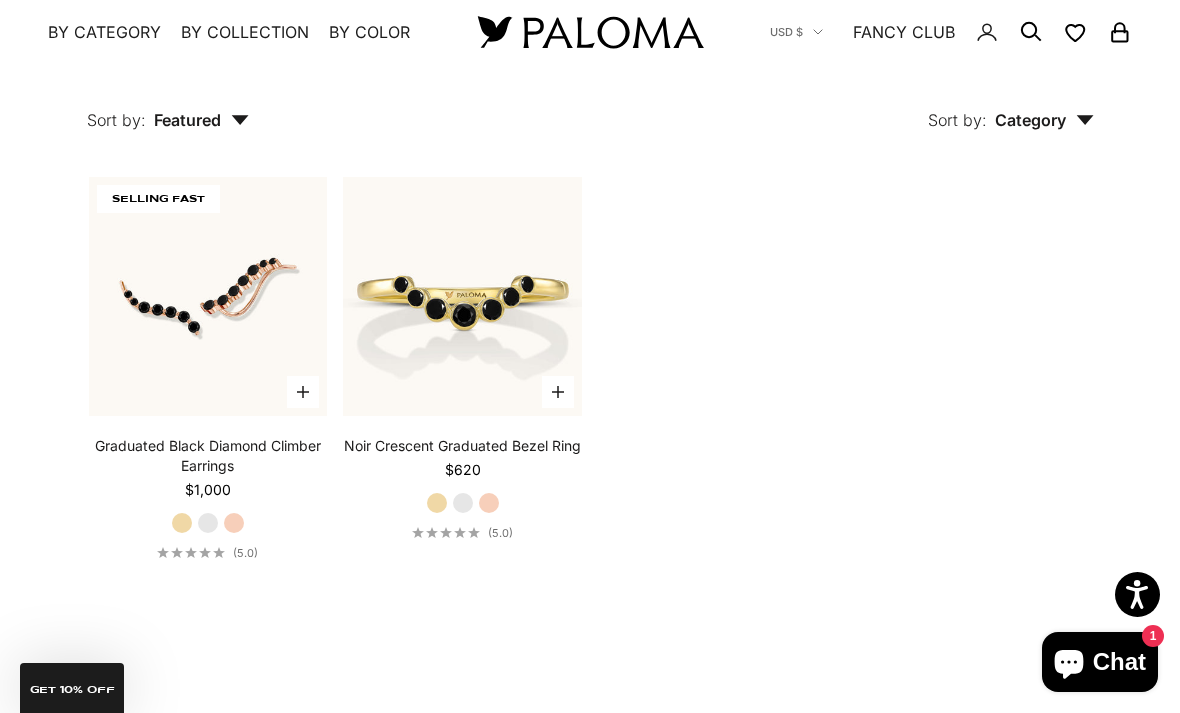 scroll, scrollTop: 2180, scrollLeft: 0, axis: vertical 